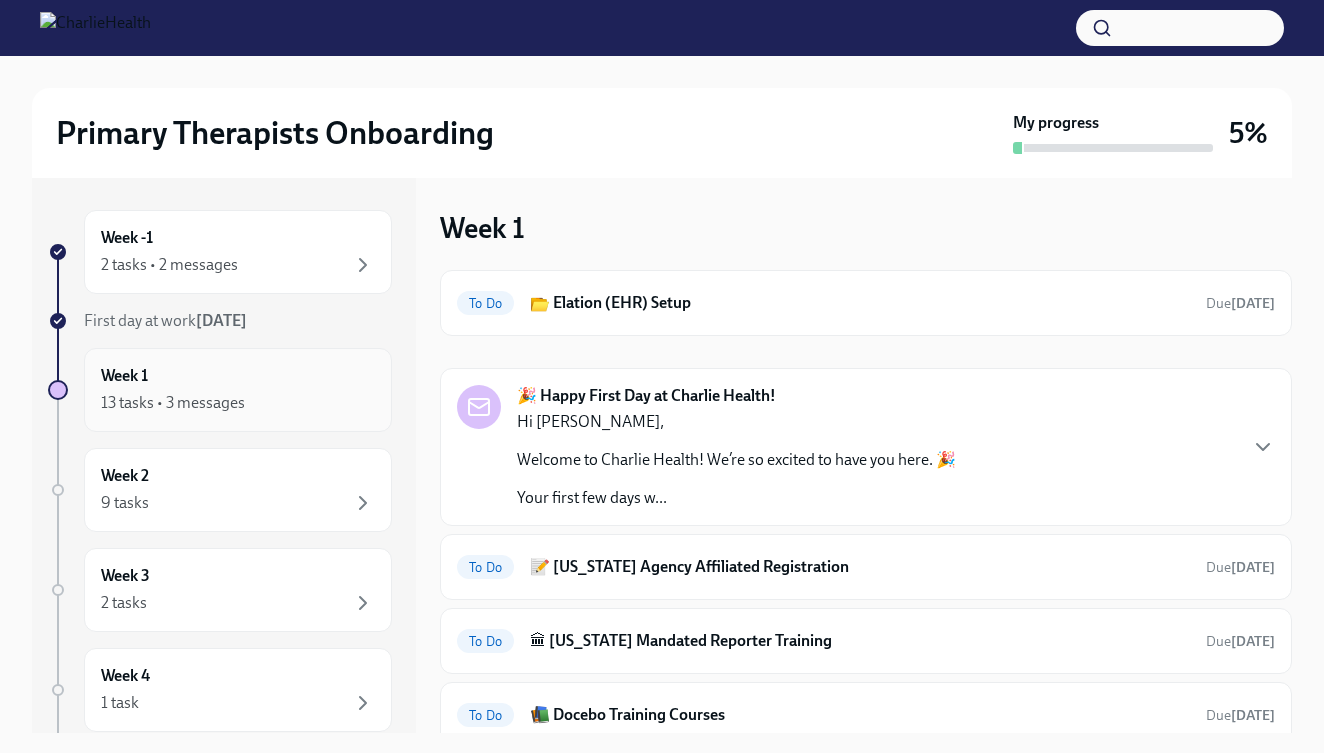 scroll, scrollTop: 0, scrollLeft: 0, axis: both 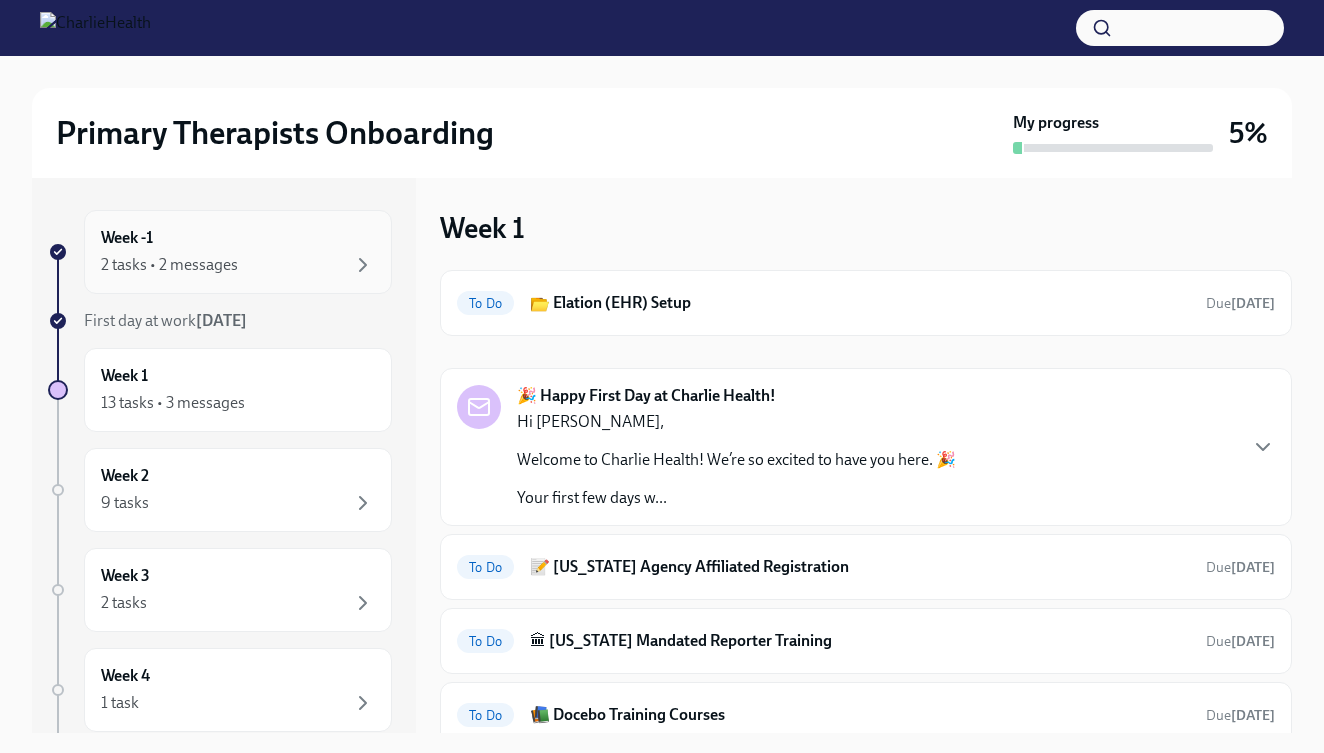 click on "2 tasks • 2 messages" at bounding box center [238, 265] 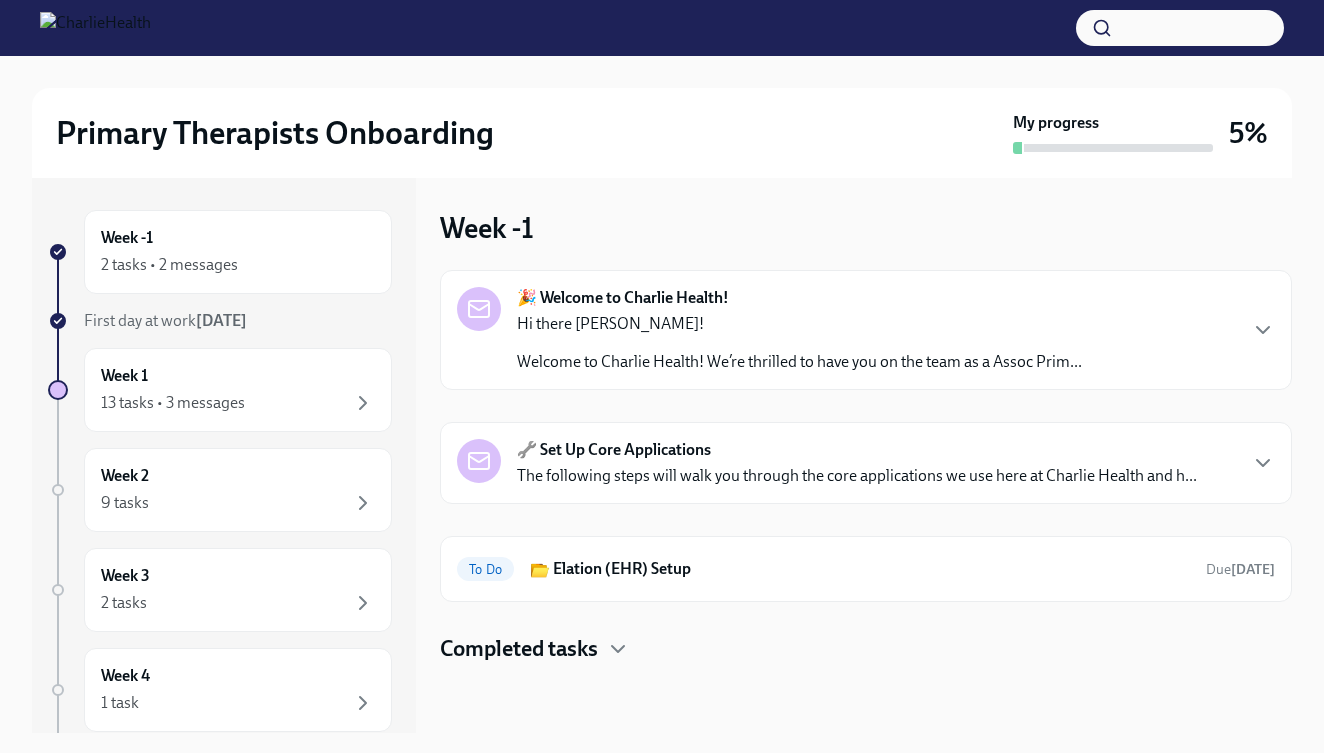 click on "Hi there [PERSON_NAME]!" at bounding box center (799, 324) 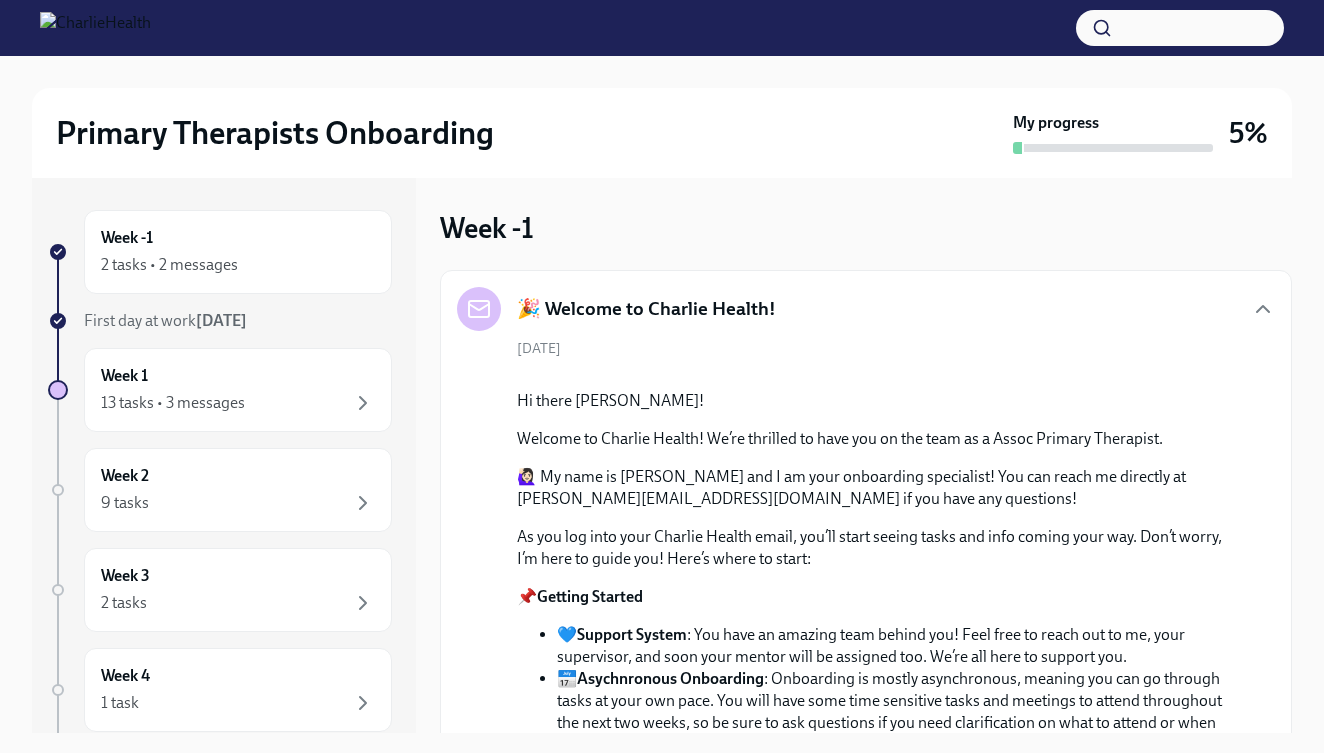 scroll, scrollTop: -1, scrollLeft: 0, axis: vertical 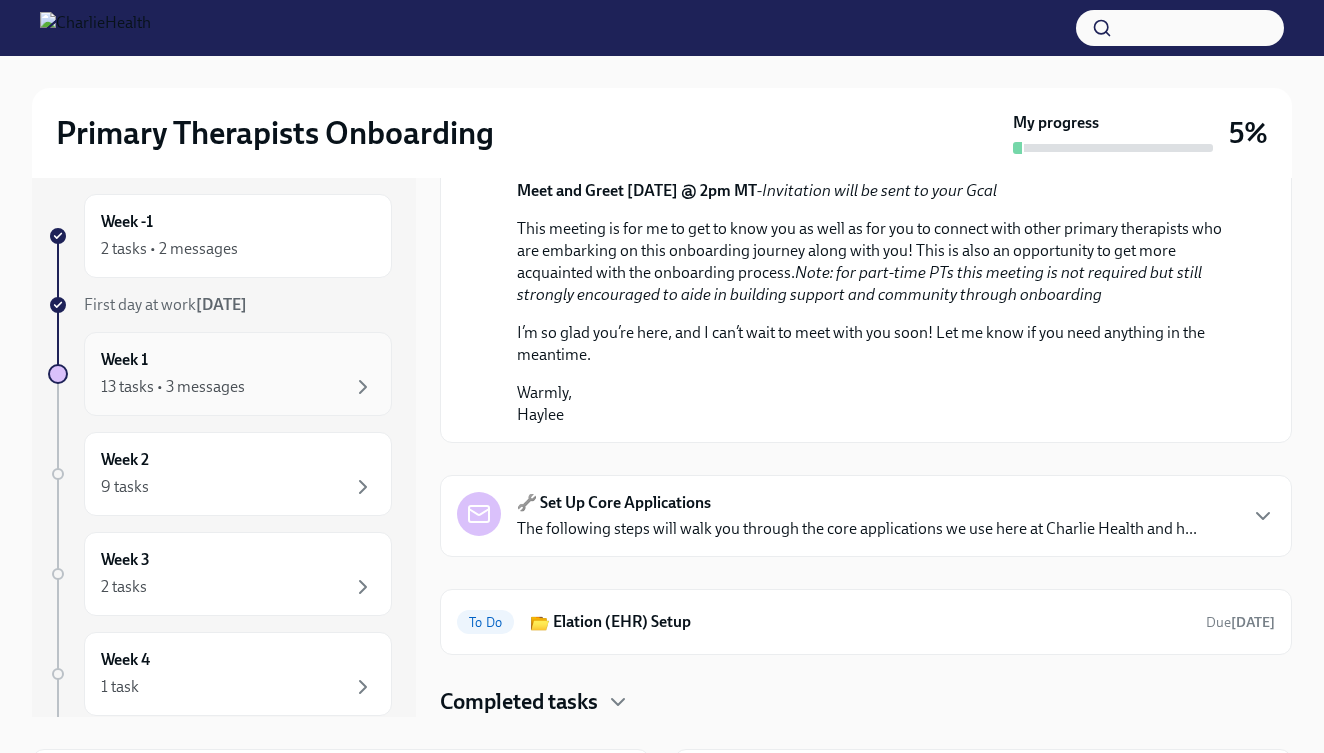 click on "Week 1 13 tasks • 3 messages" at bounding box center (238, 374) 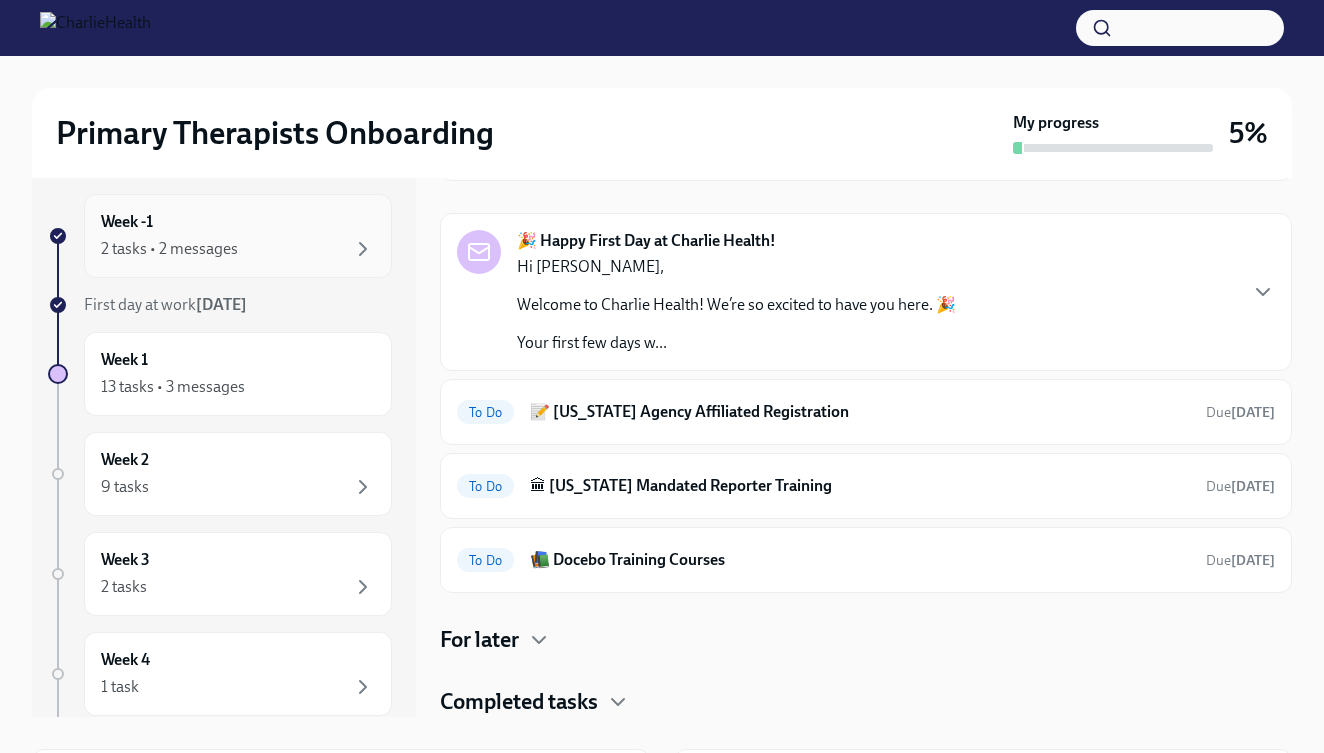 click on "2 tasks • 2 messages" at bounding box center (238, 249) 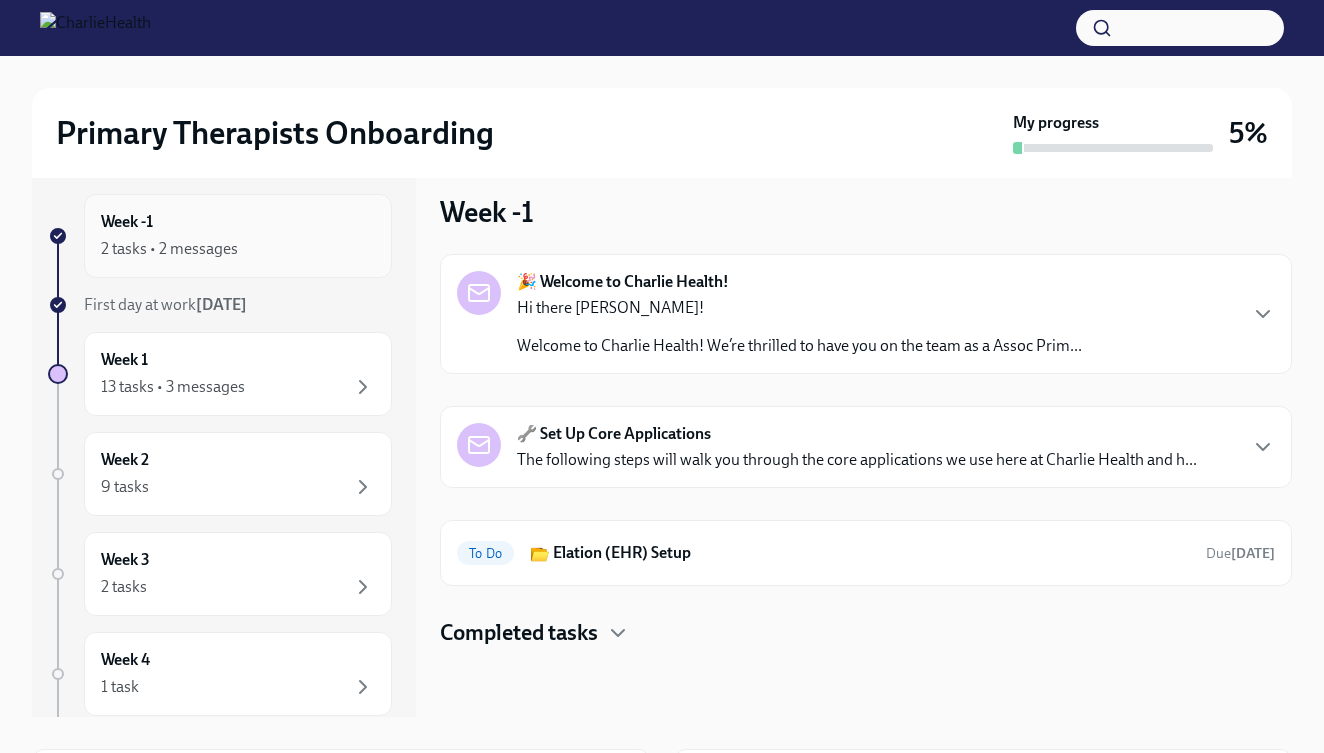 click on "Week -1 2 tasks • 2 messages" at bounding box center [238, 236] 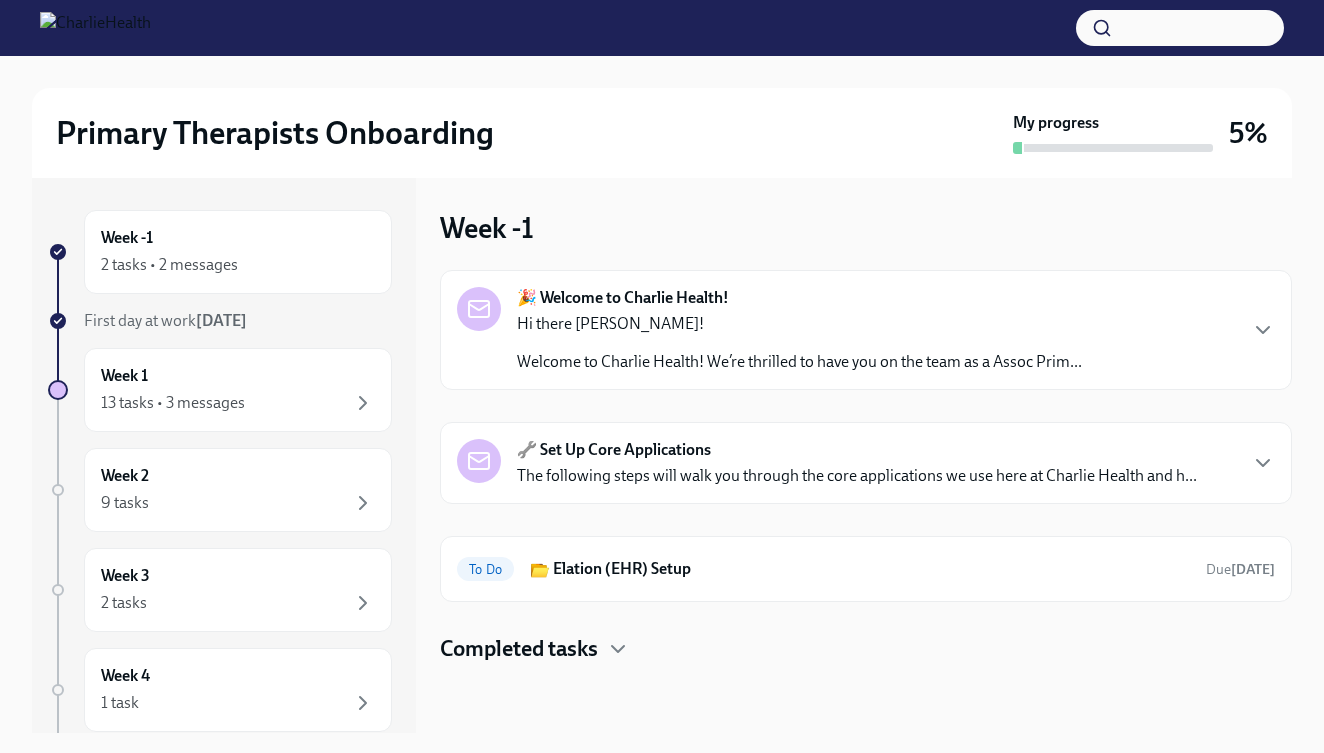 scroll, scrollTop: 0, scrollLeft: 0, axis: both 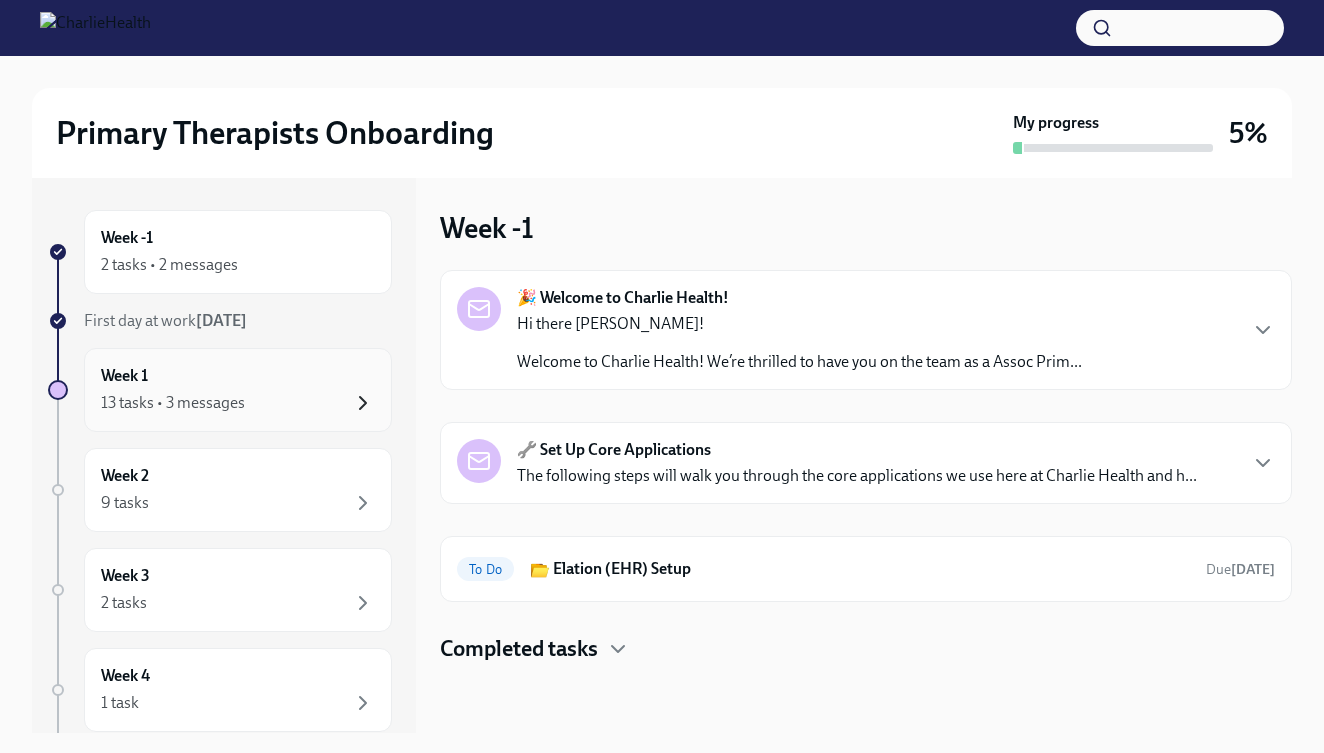 click 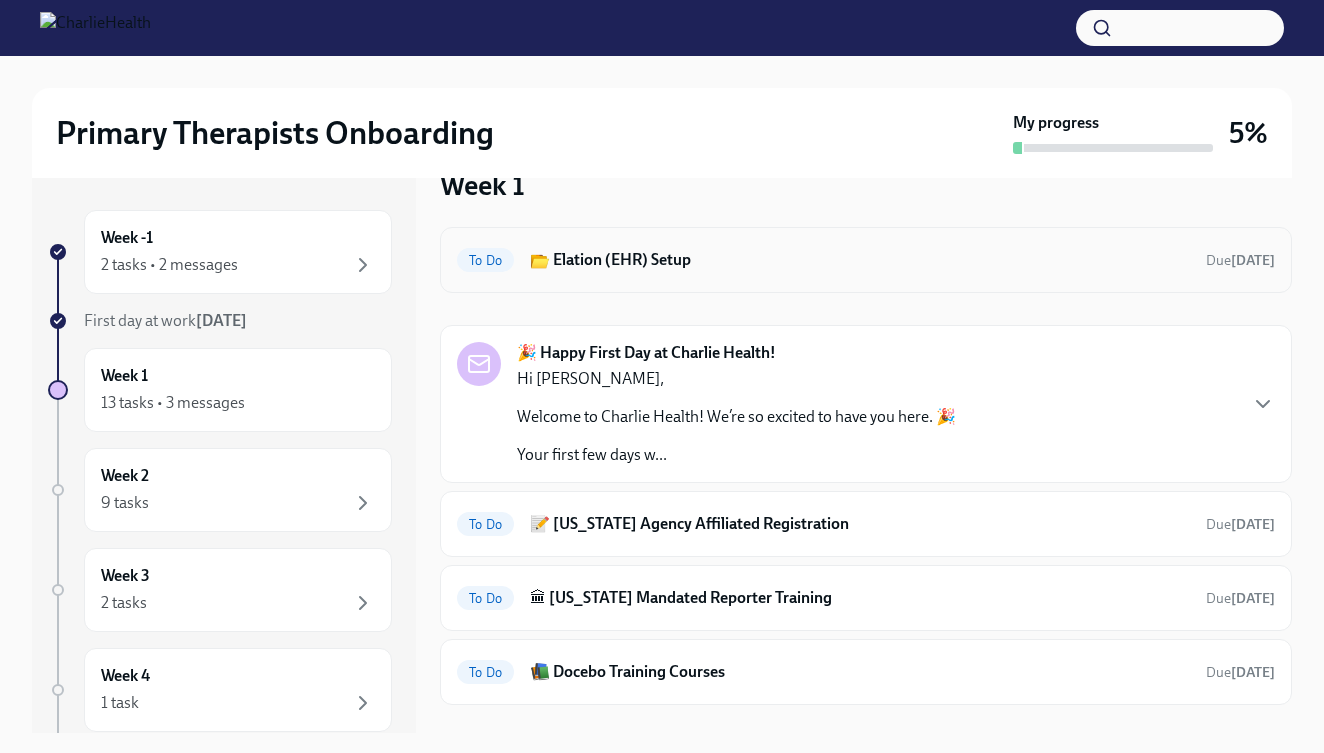 click on "To Do 📂 Elation (EHR) Setup Due  in 3 days" at bounding box center (866, 260) 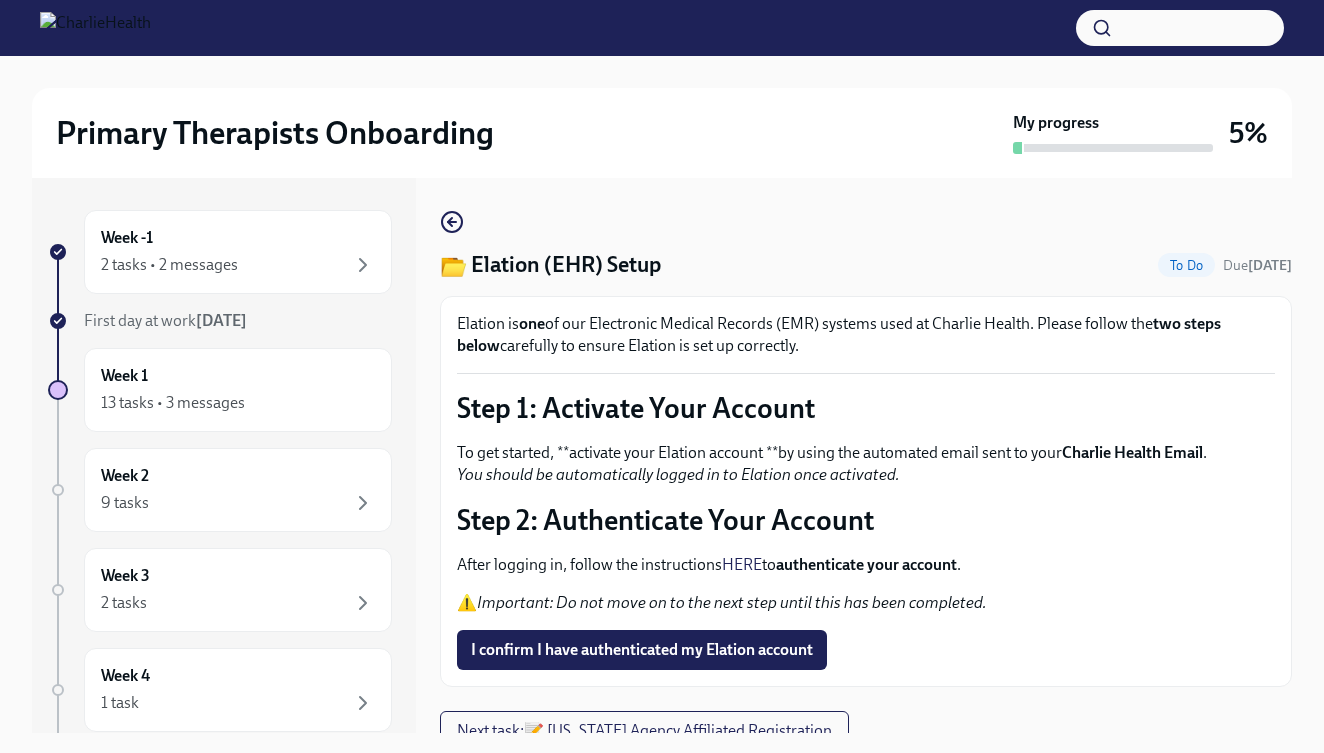 scroll, scrollTop: 0, scrollLeft: 0, axis: both 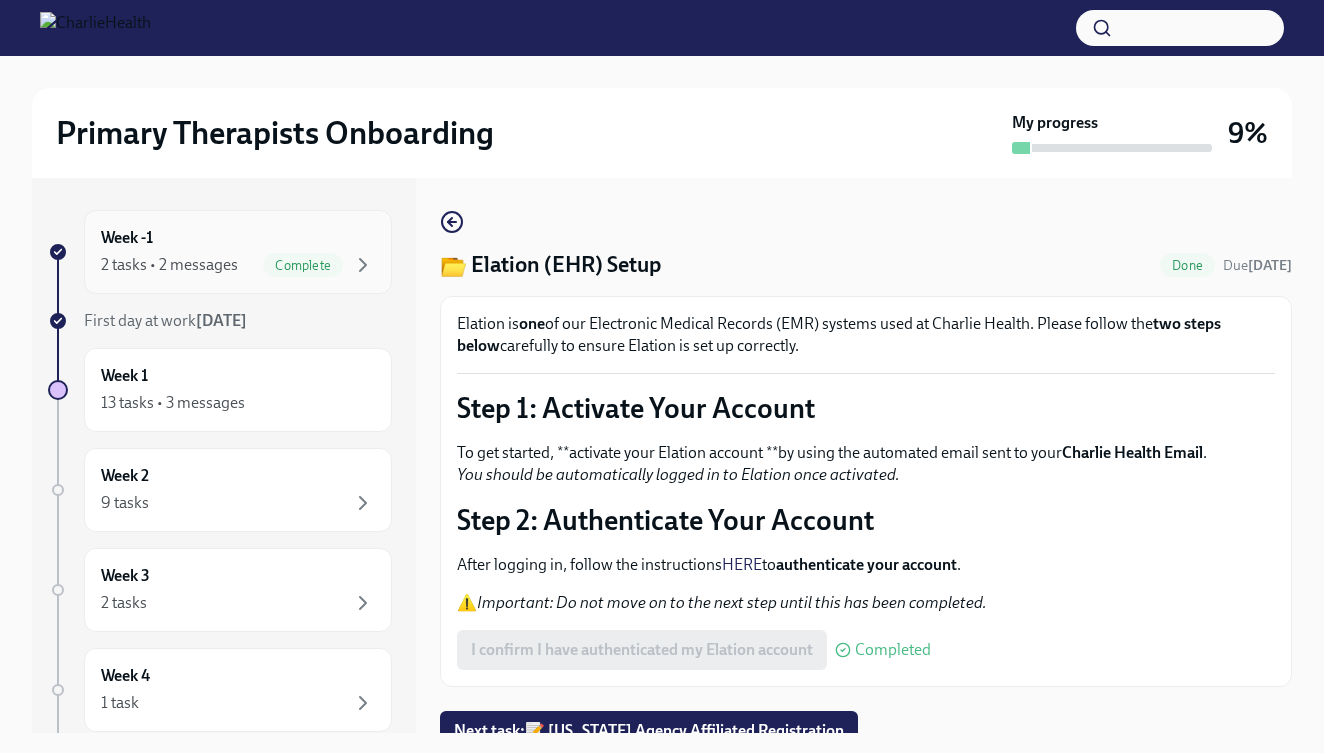 click on "Week -1 2 tasks • 2 messages Complete" at bounding box center [238, 252] 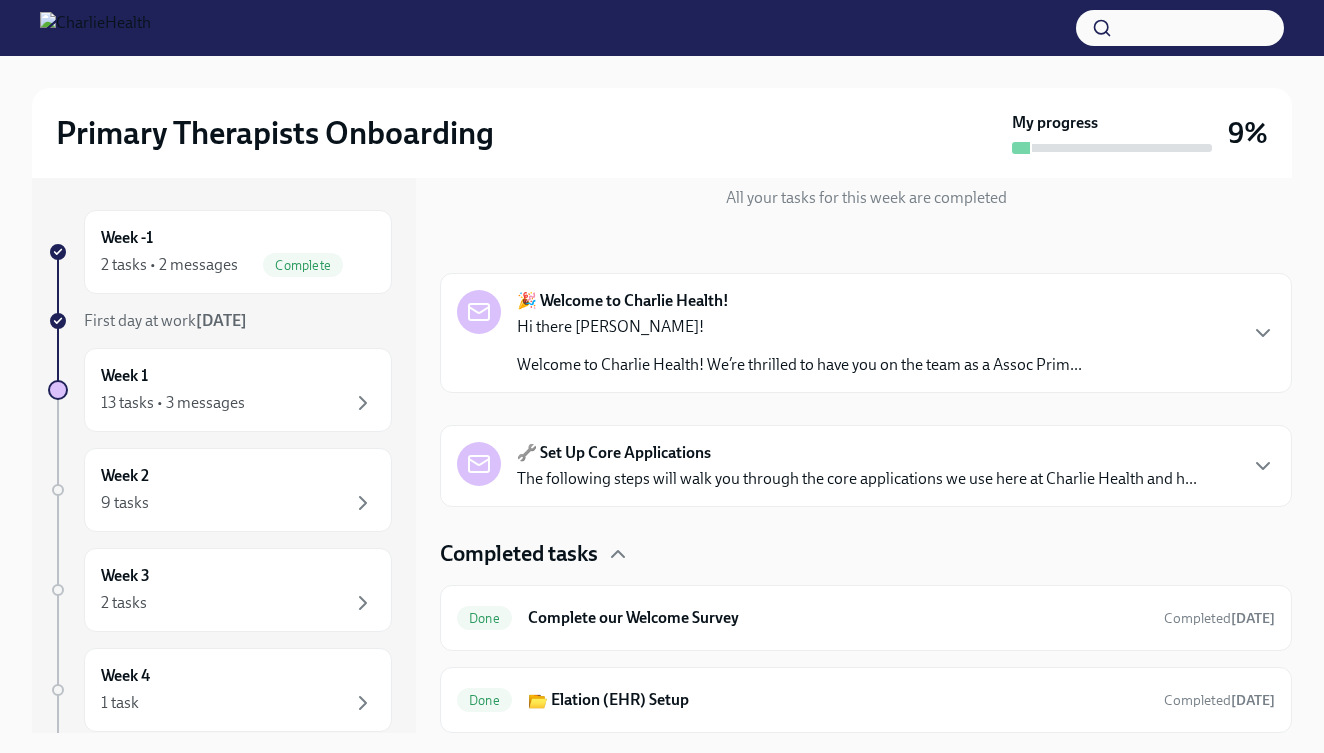 scroll, scrollTop: 235, scrollLeft: 0, axis: vertical 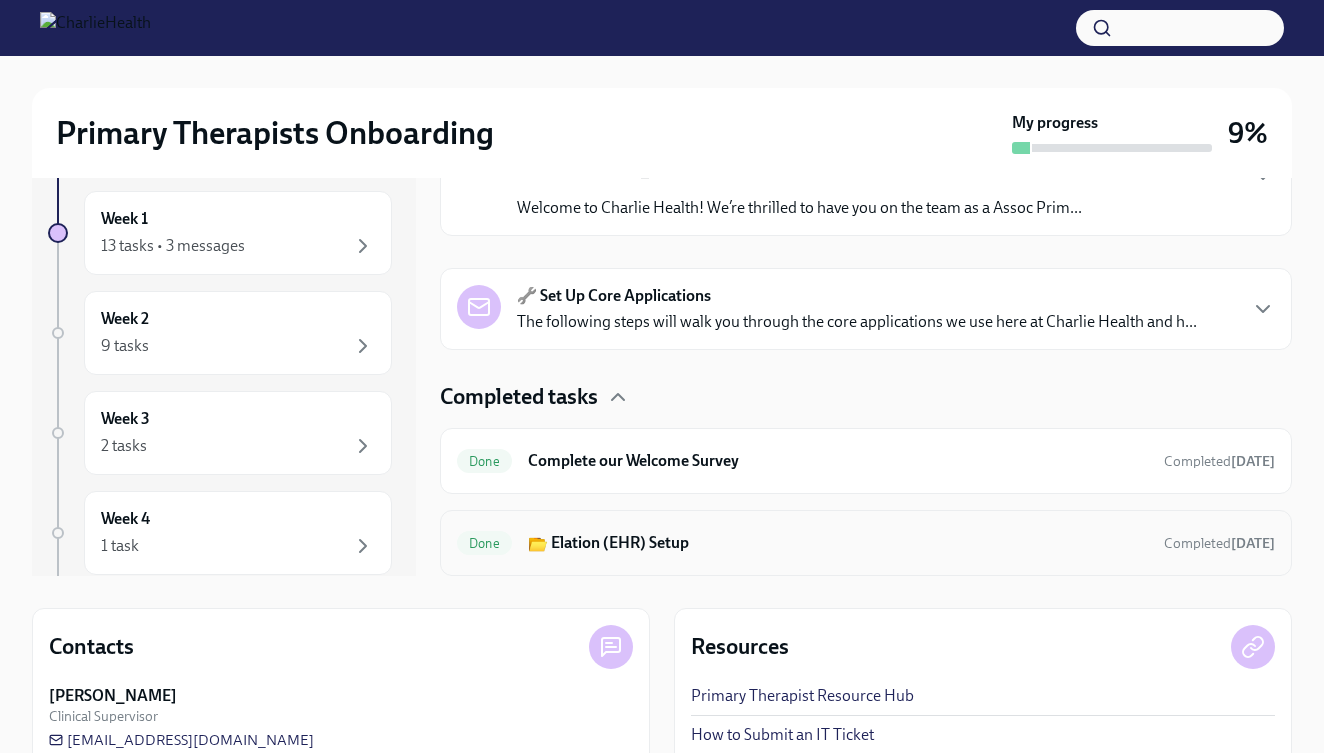 click on "Done 📂 Elation (EHR) Setup Completed  today" at bounding box center [866, 543] 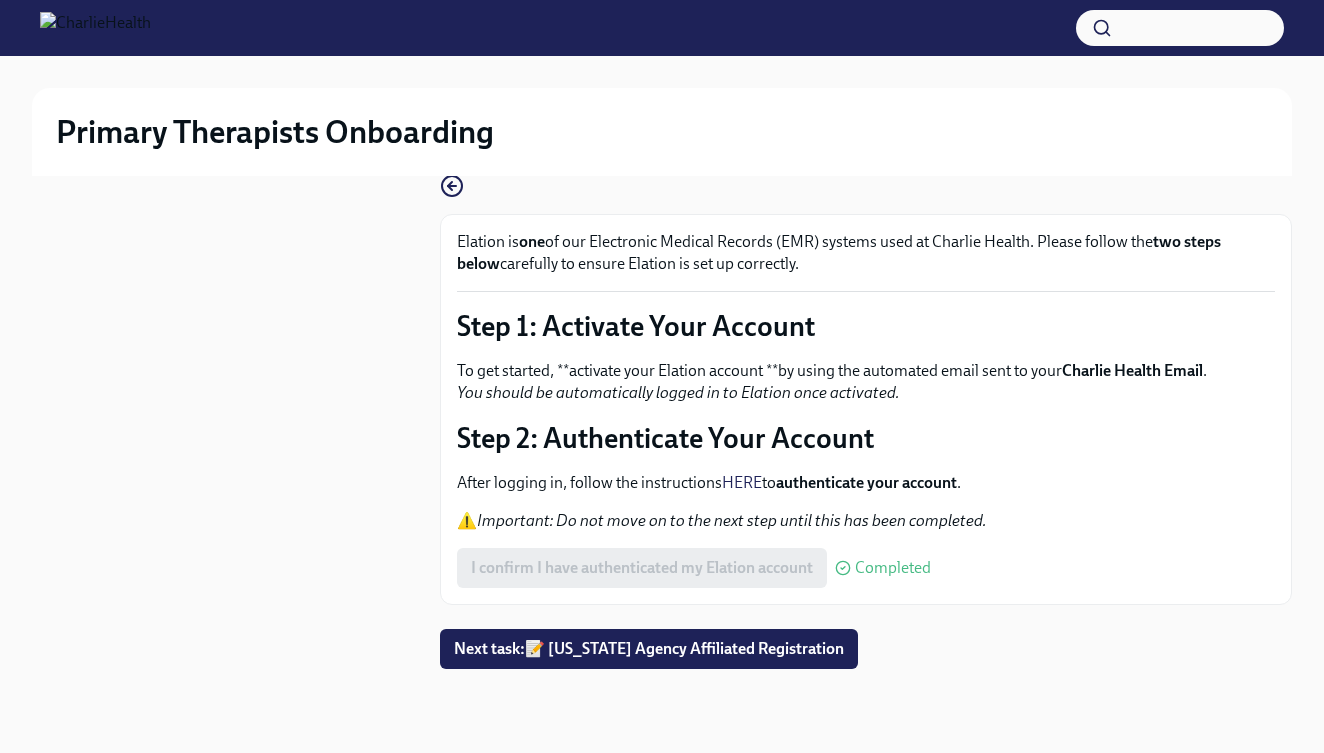 scroll, scrollTop: 34, scrollLeft: 0, axis: vertical 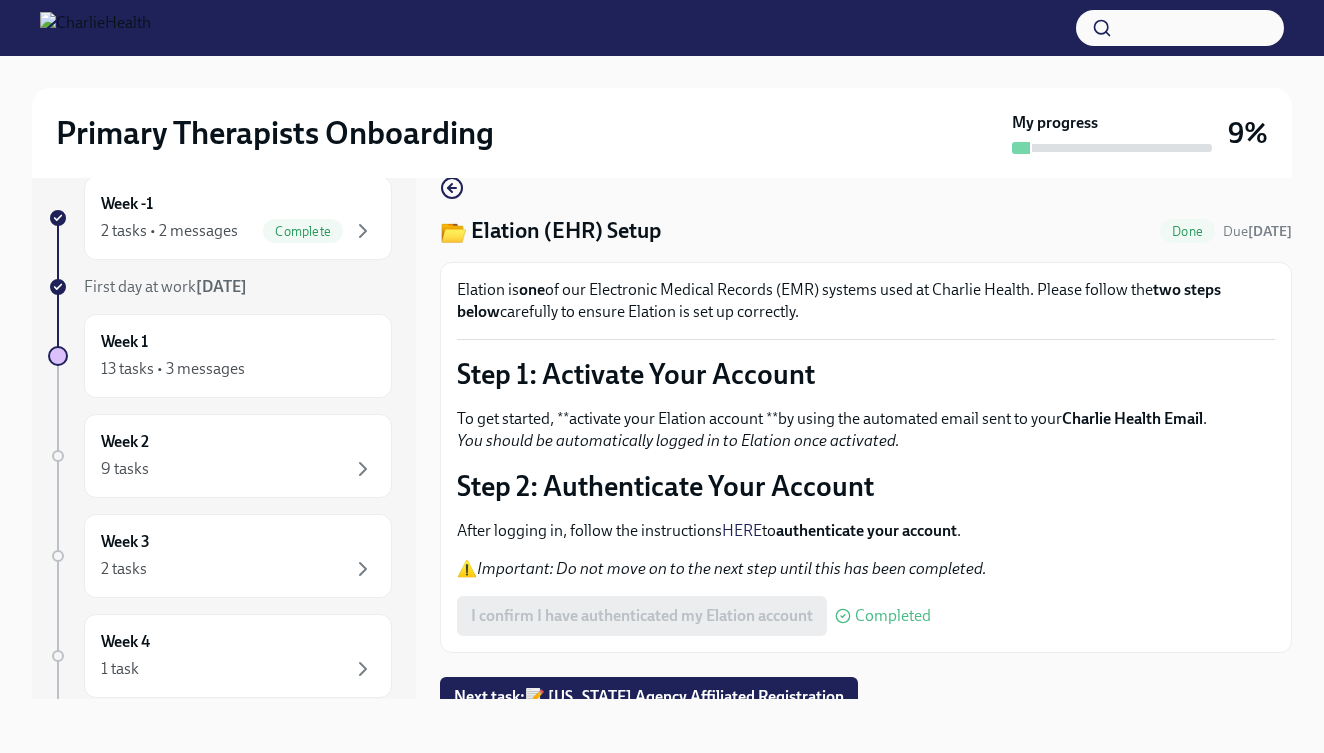click 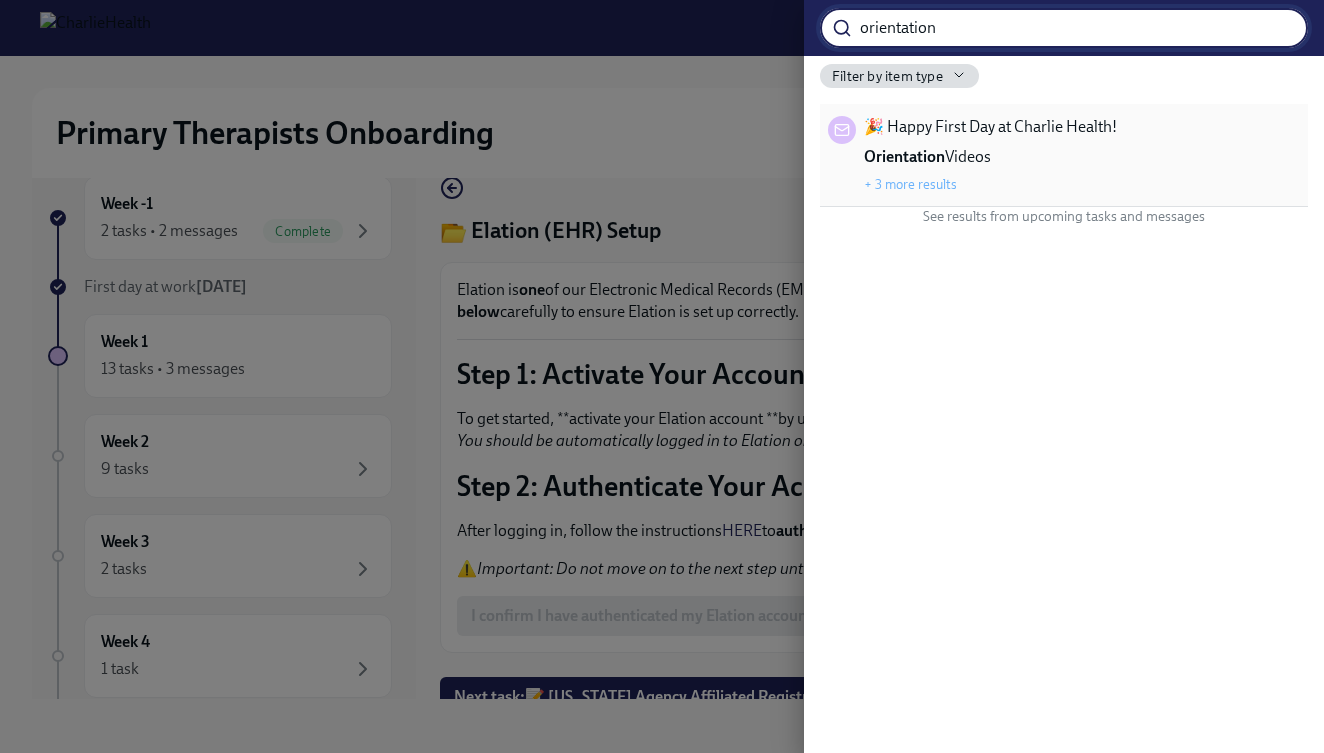 type on "orientation" 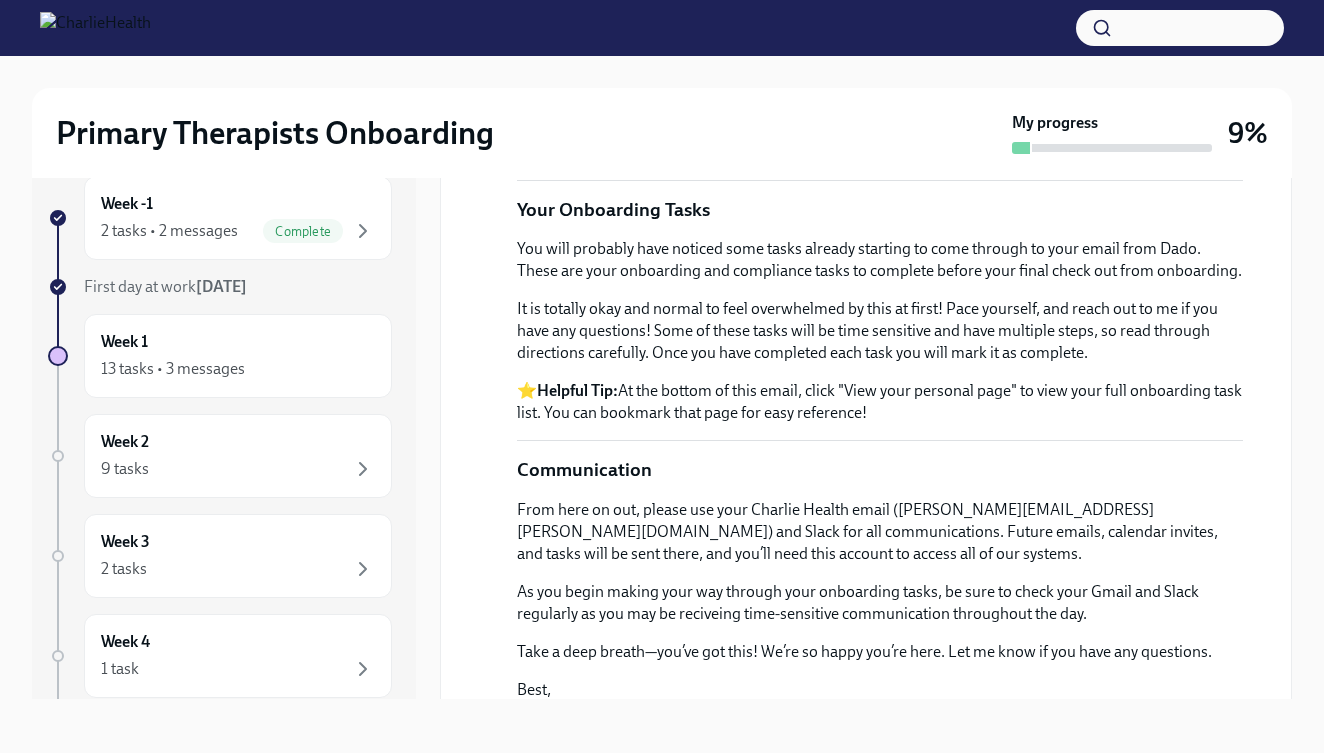 scroll, scrollTop: 1068, scrollLeft: 0, axis: vertical 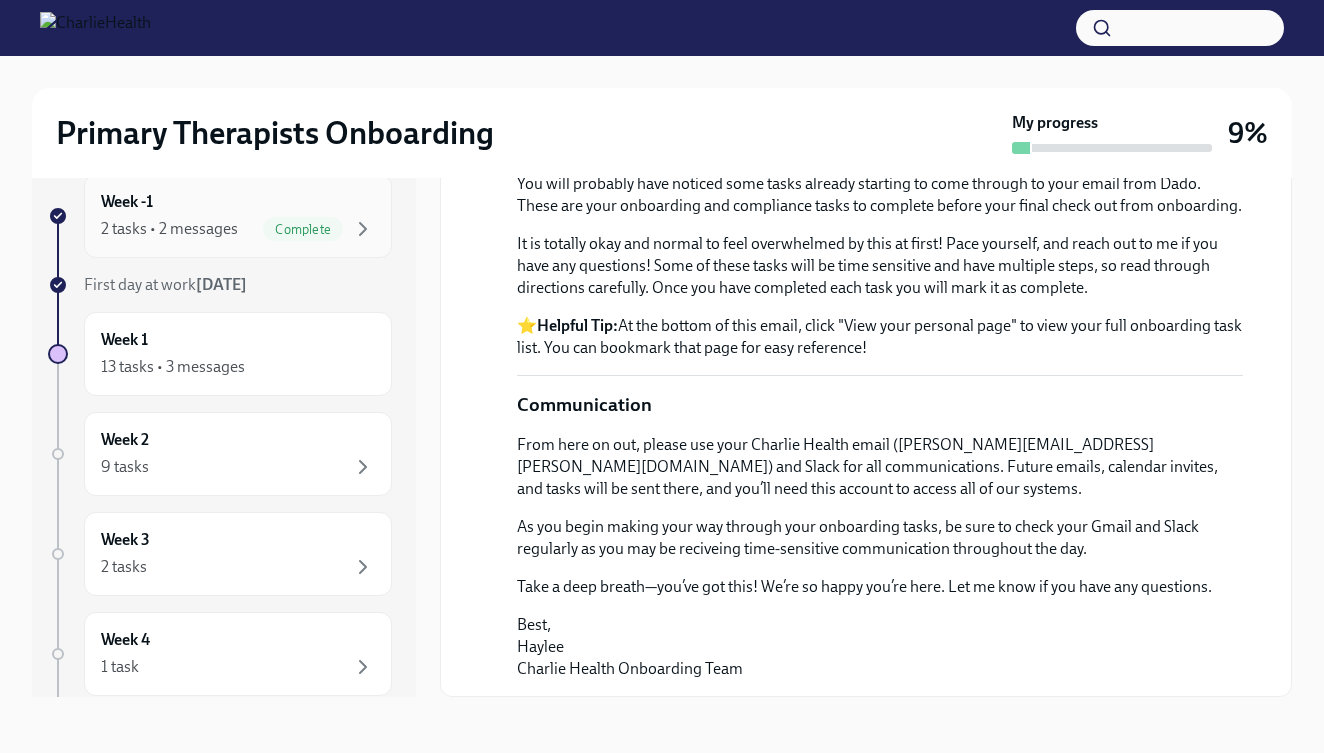 click on "Week -1 2 tasks • 2 messages Complete" at bounding box center [238, 216] 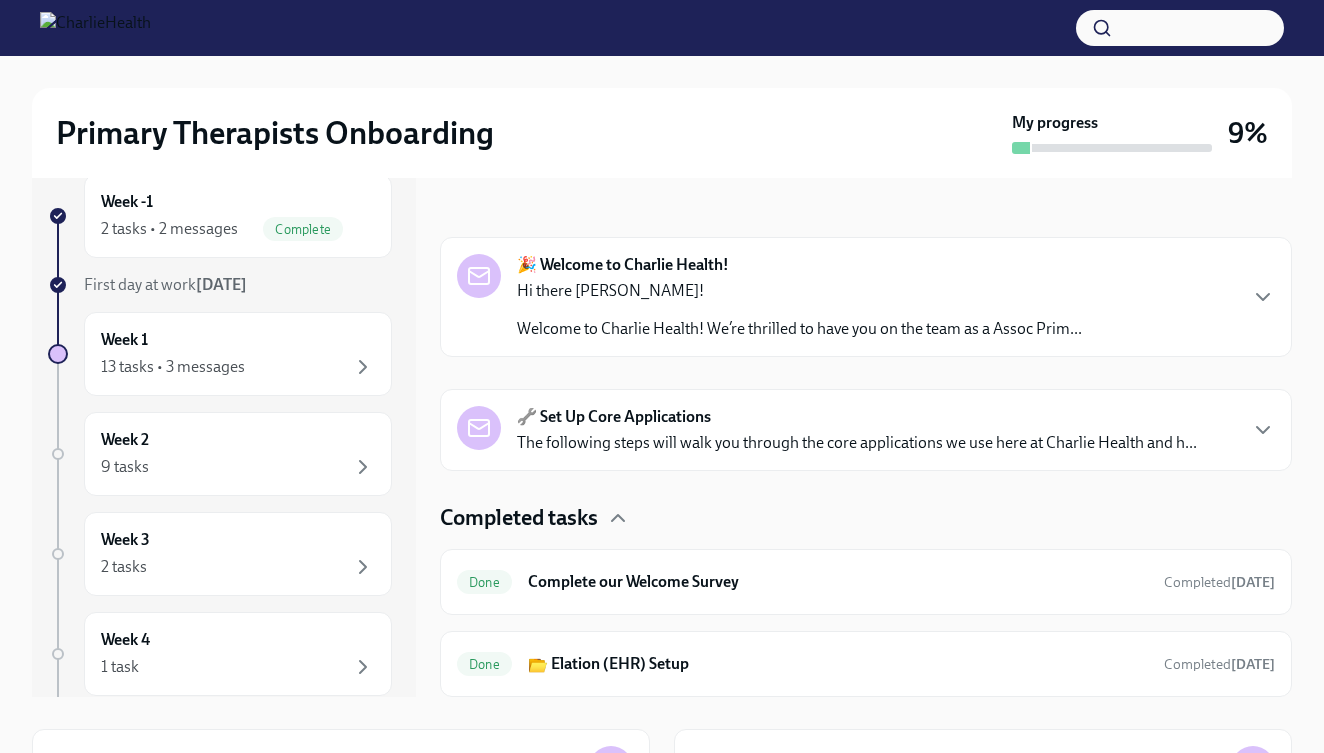 scroll, scrollTop: 235, scrollLeft: 0, axis: vertical 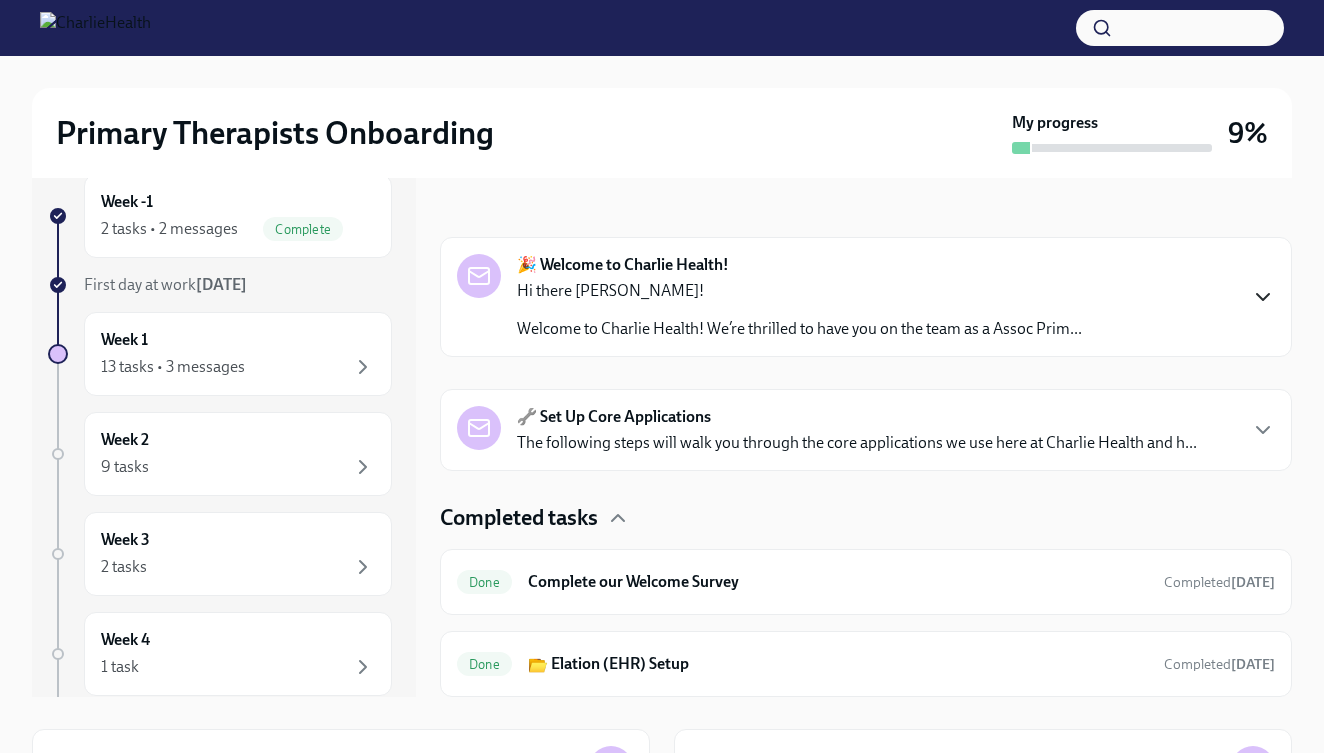 click 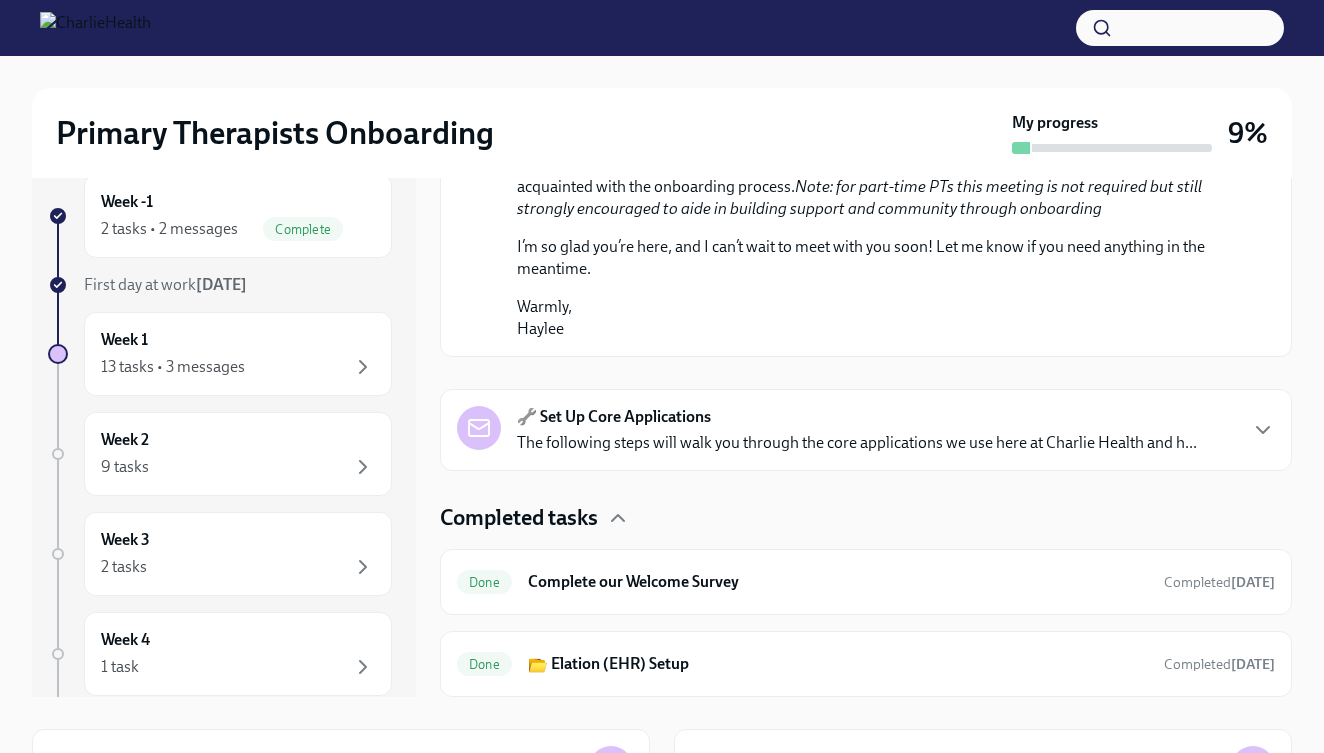 scroll, scrollTop: 1363, scrollLeft: 0, axis: vertical 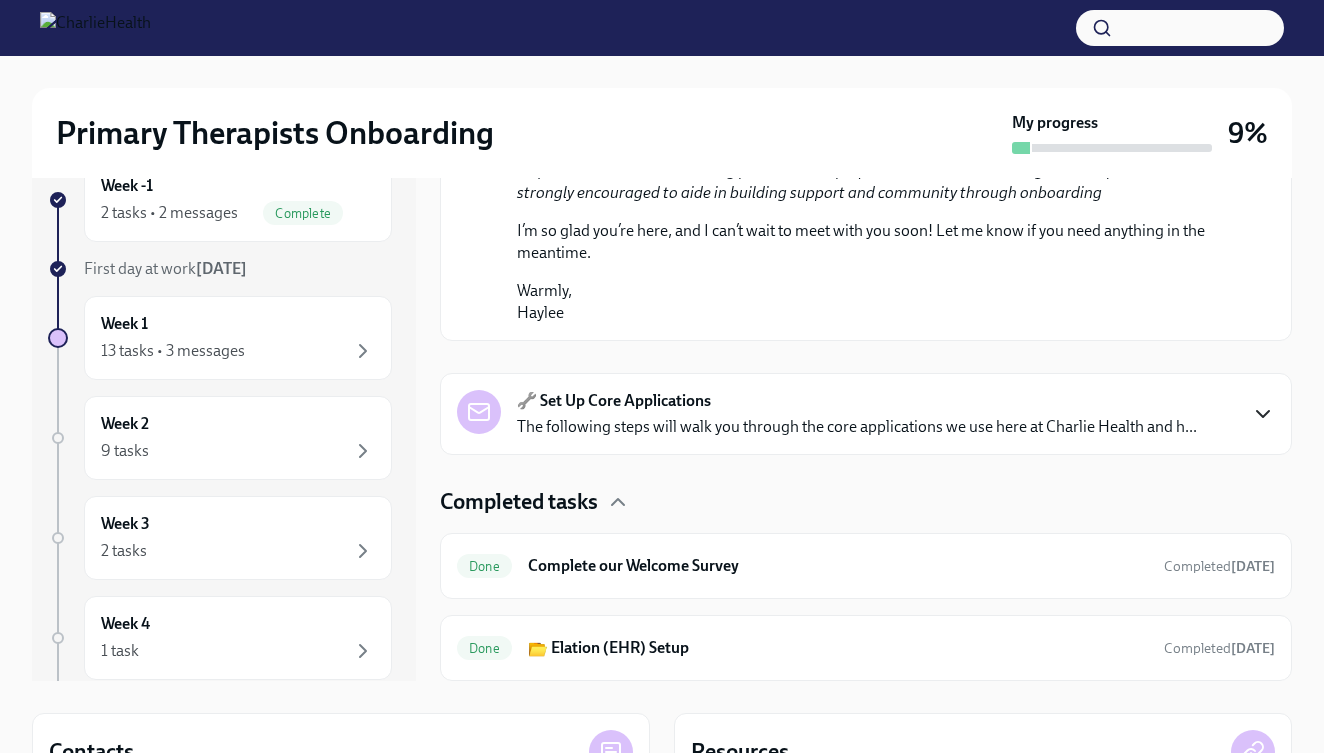 click 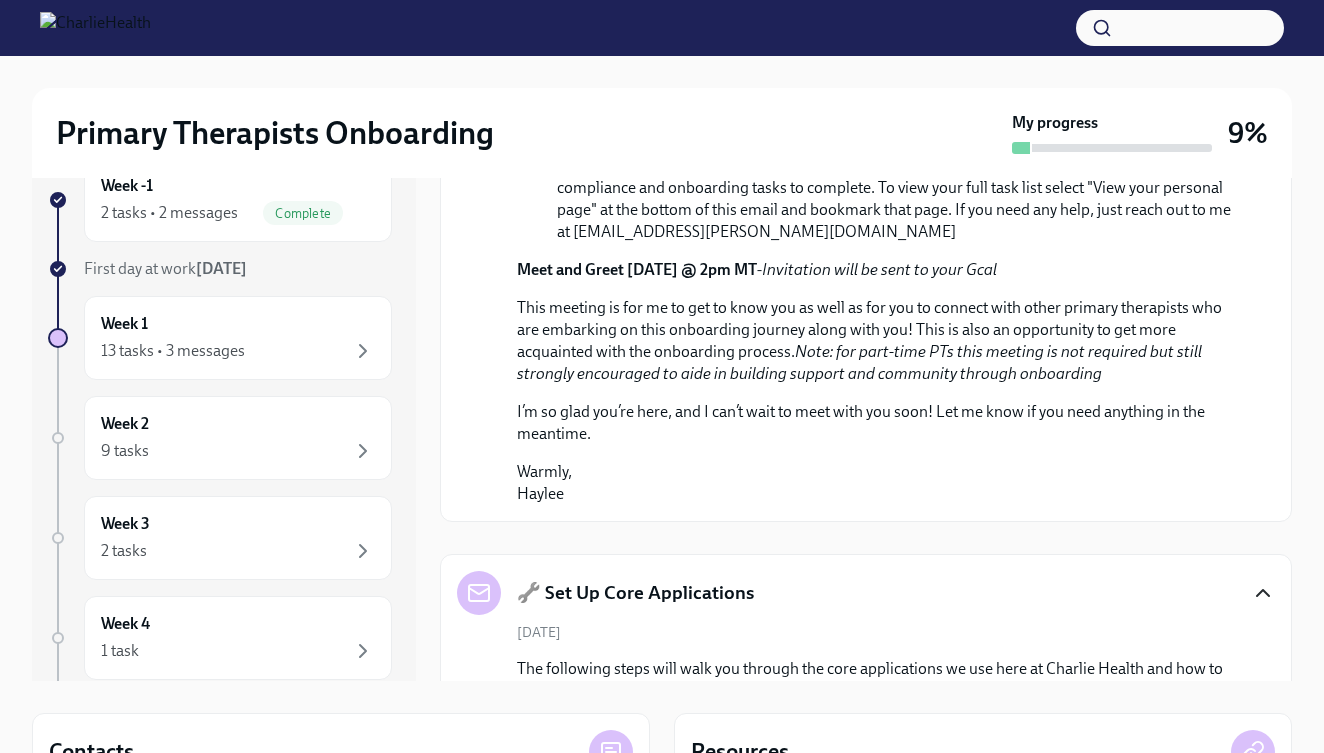 scroll, scrollTop: 968, scrollLeft: 0, axis: vertical 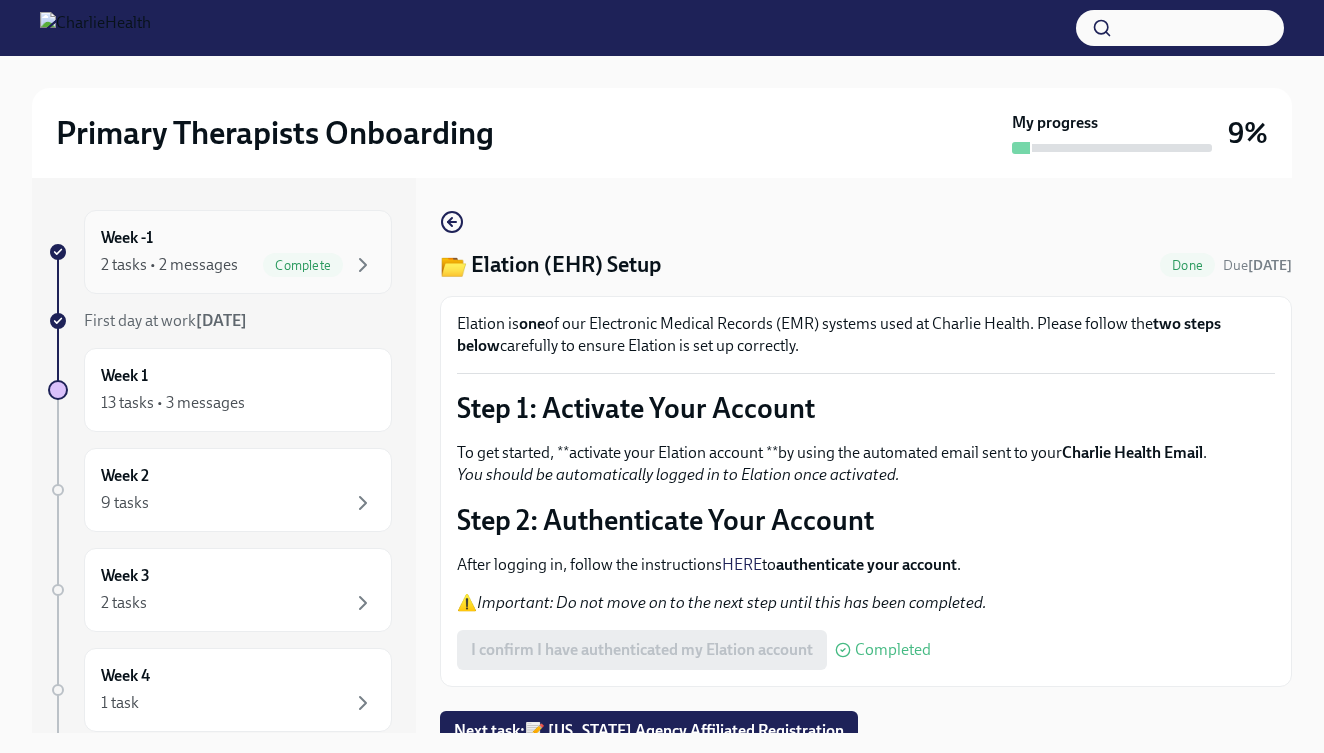 click on "Week -1 2 tasks • 2 messages Complete" at bounding box center (238, 252) 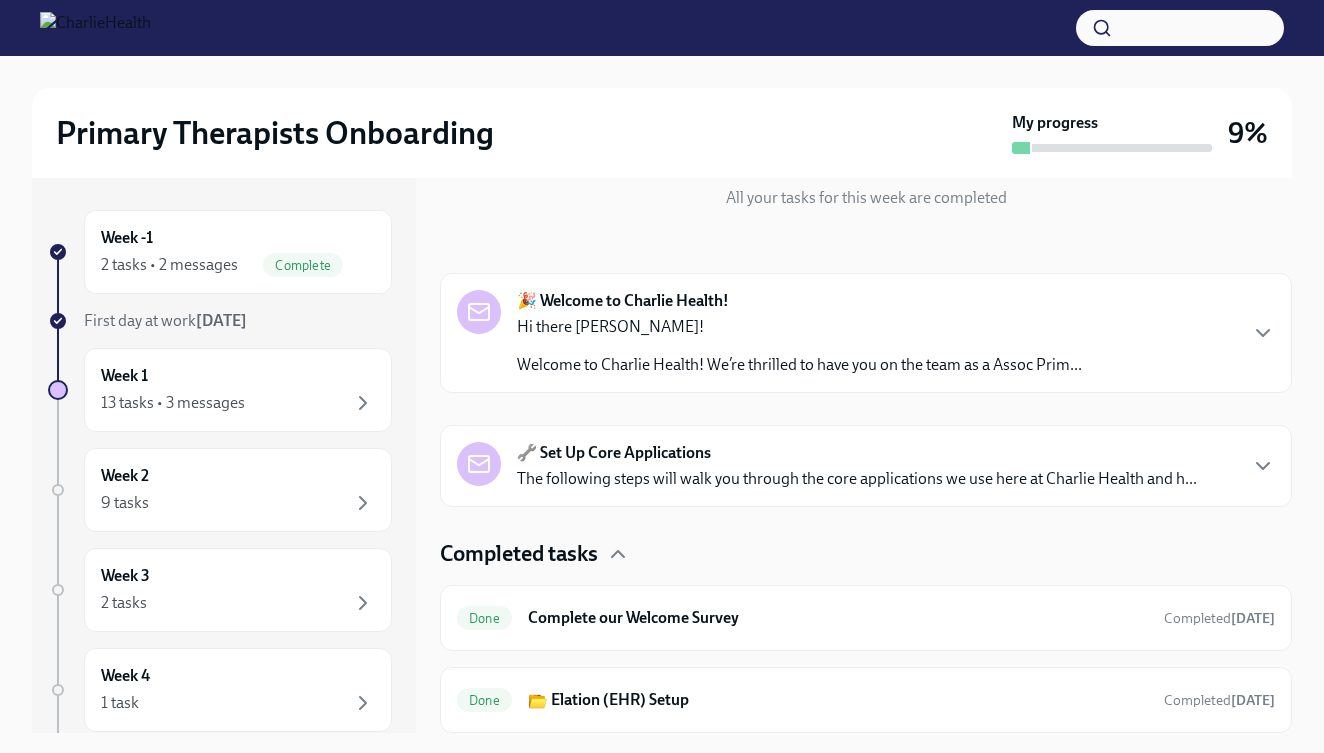 scroll, scrollTop: 235, scrollLeft: 0, axis: vertical 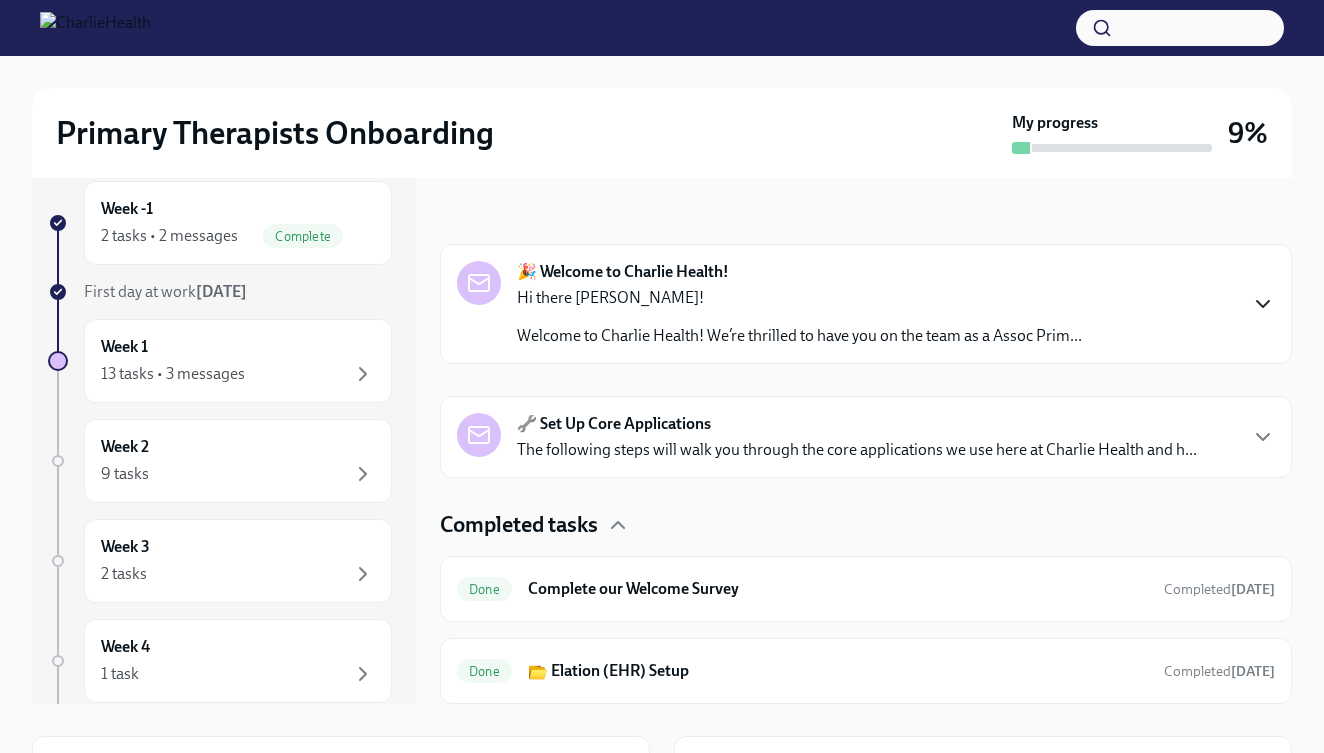click 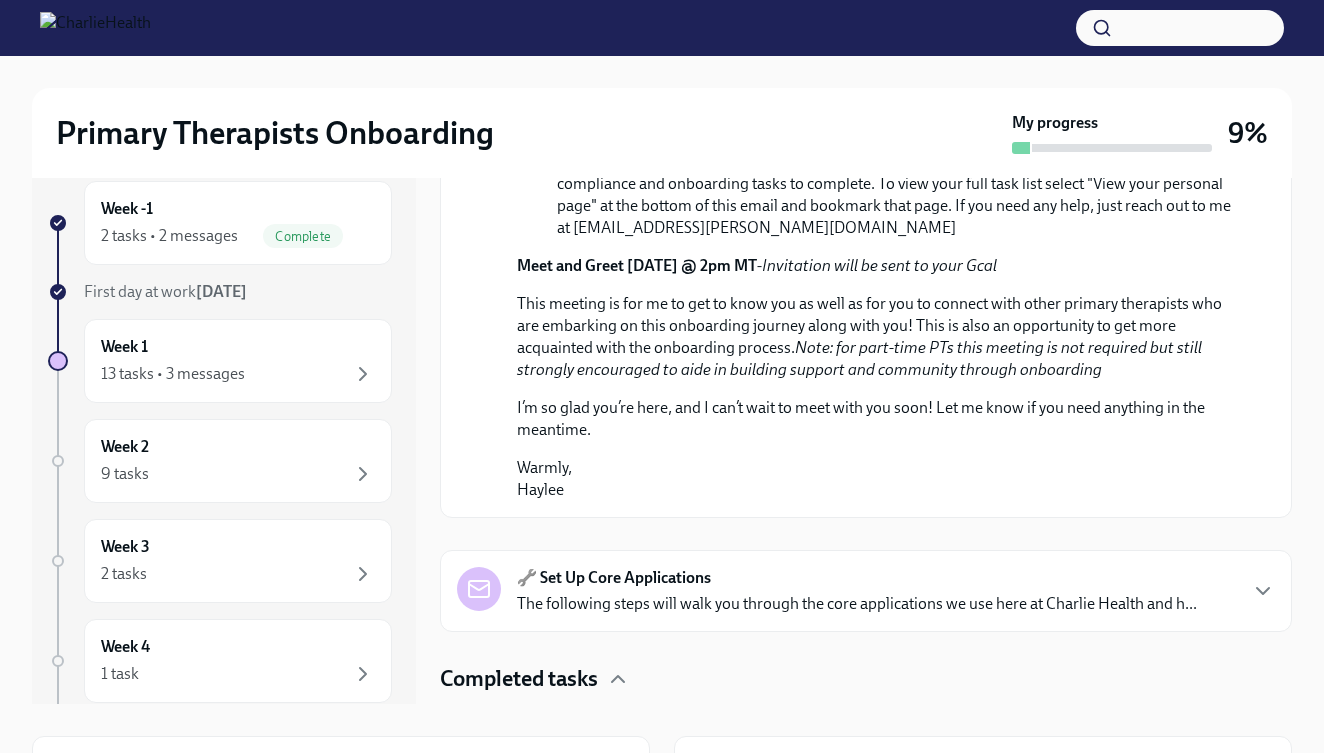 scroll, scrollTop: 1001, scrollLeft: 0, axis: vertical 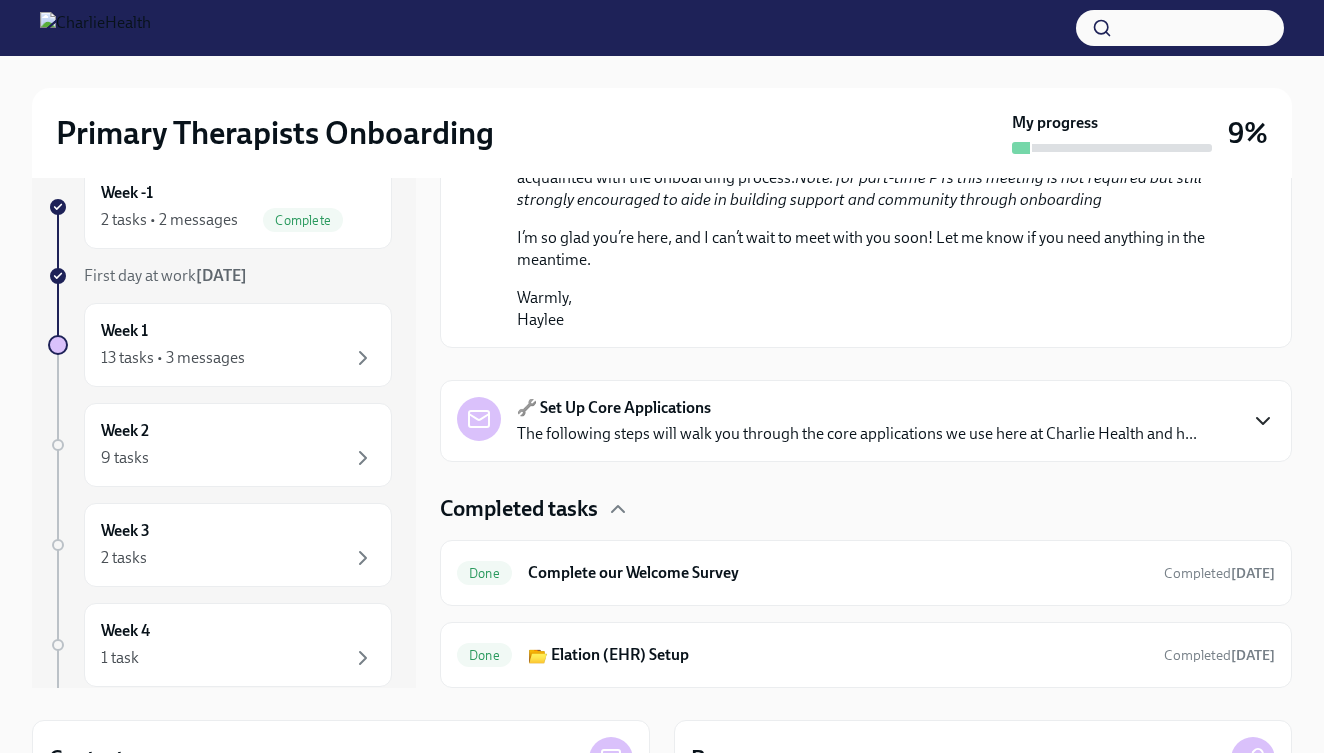 click 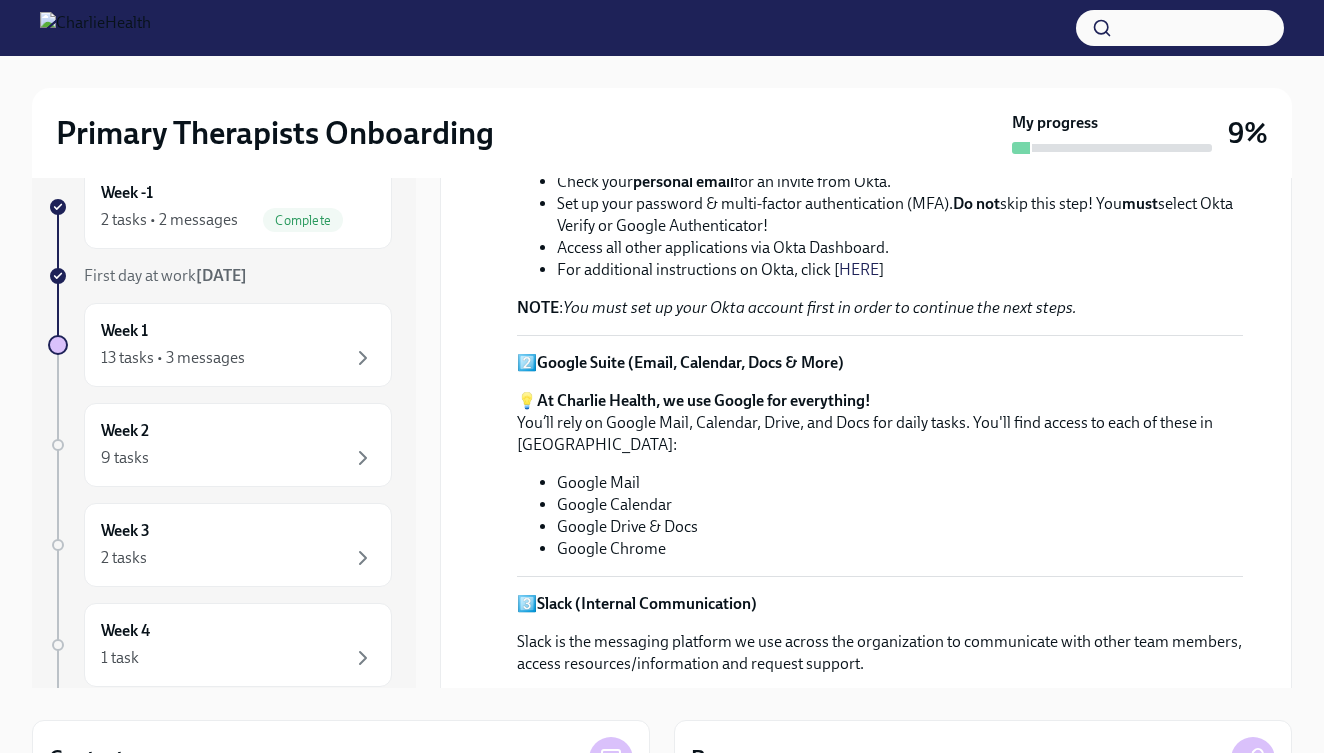 scroll, scrollTop: 1570, scrollLeft: 0, axis: vertical 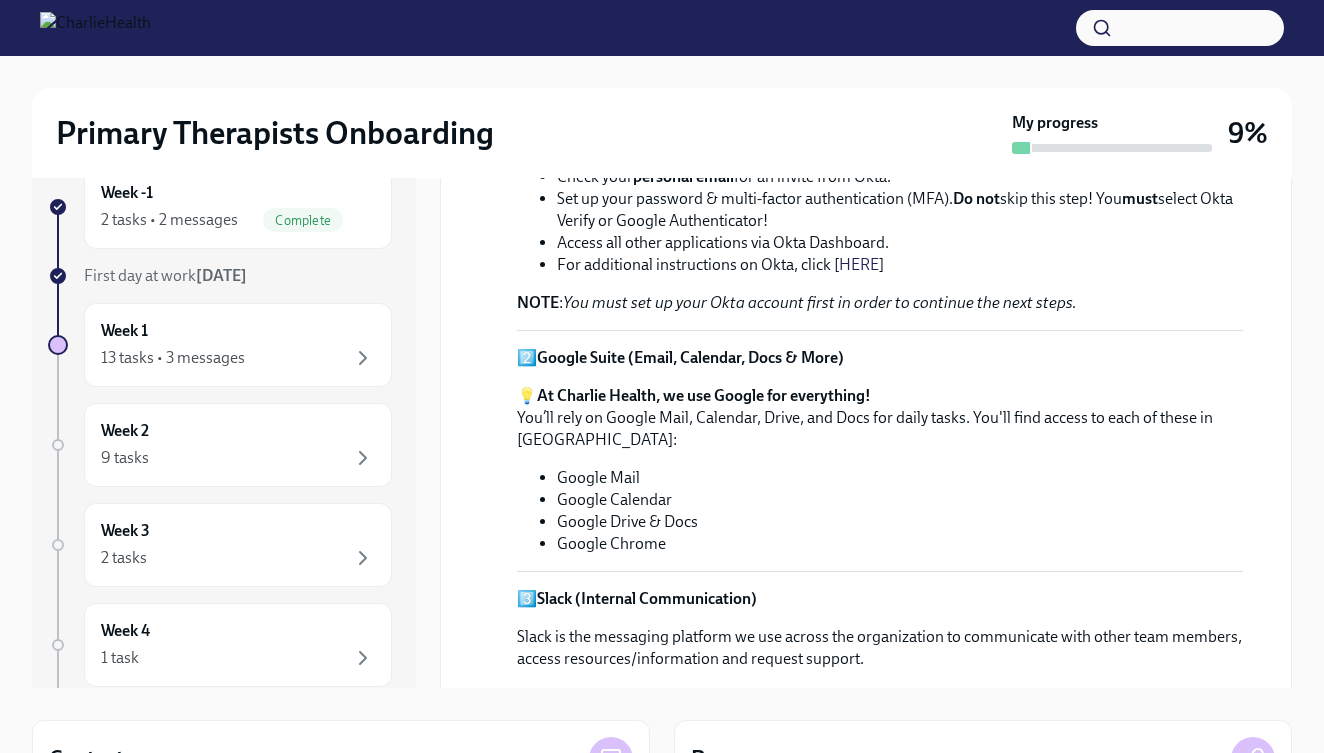 click on "HERE" at bounding box center (859, 264) 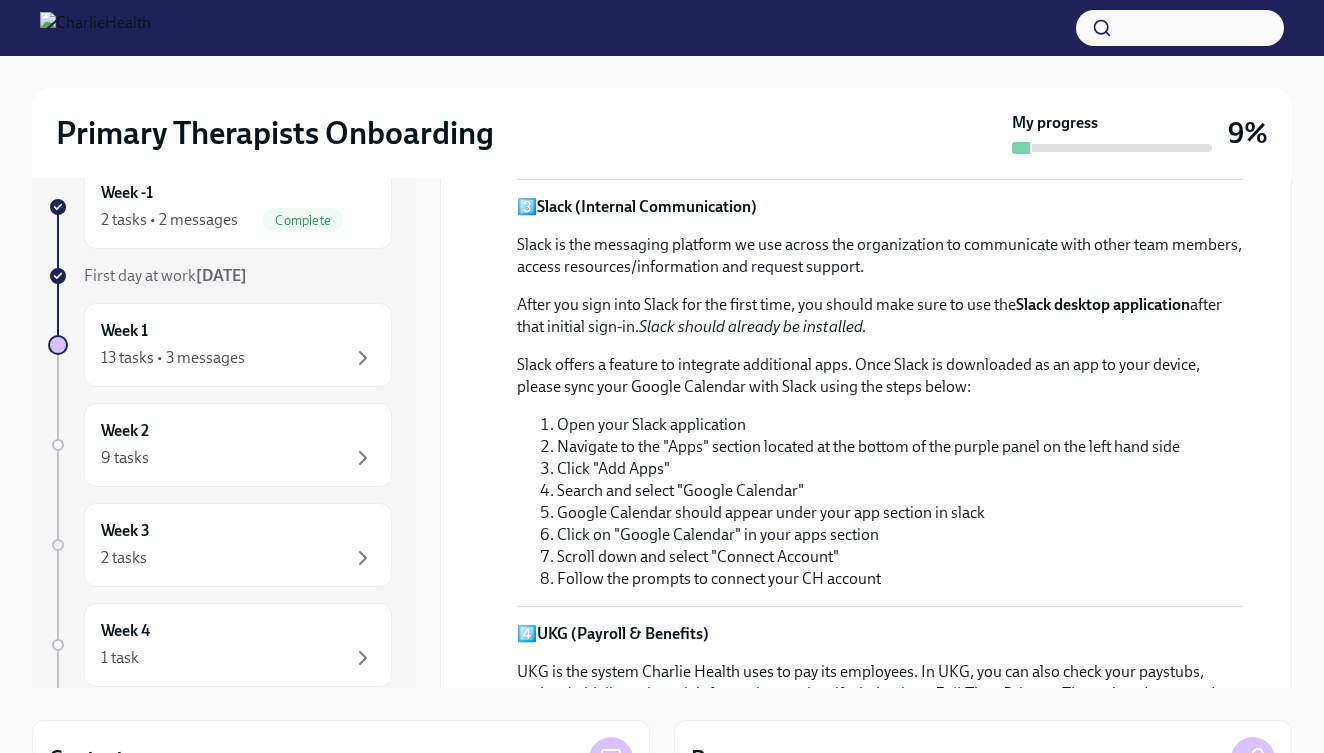scroll, scrollTop: 1978, scrollLeft: 0, axis: vertical 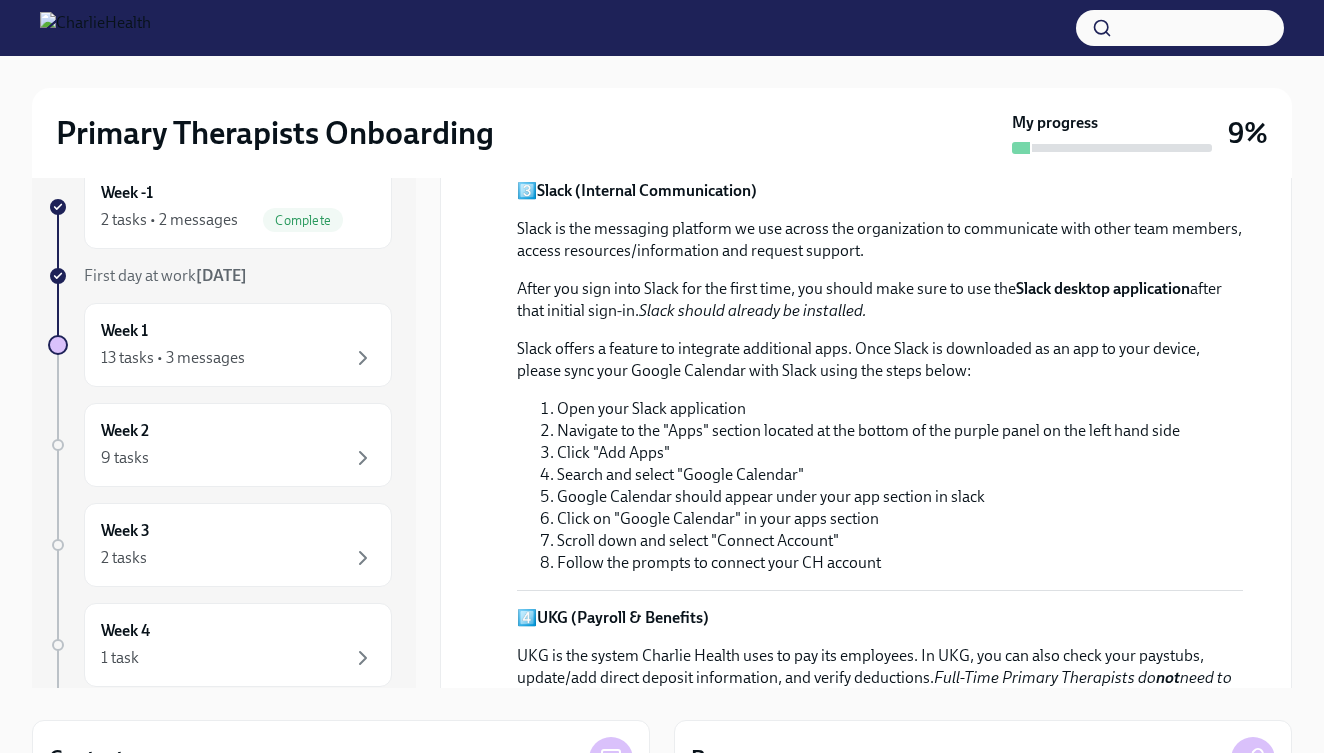 click on "Slack desktop application" at bounding box center [1103, 288] 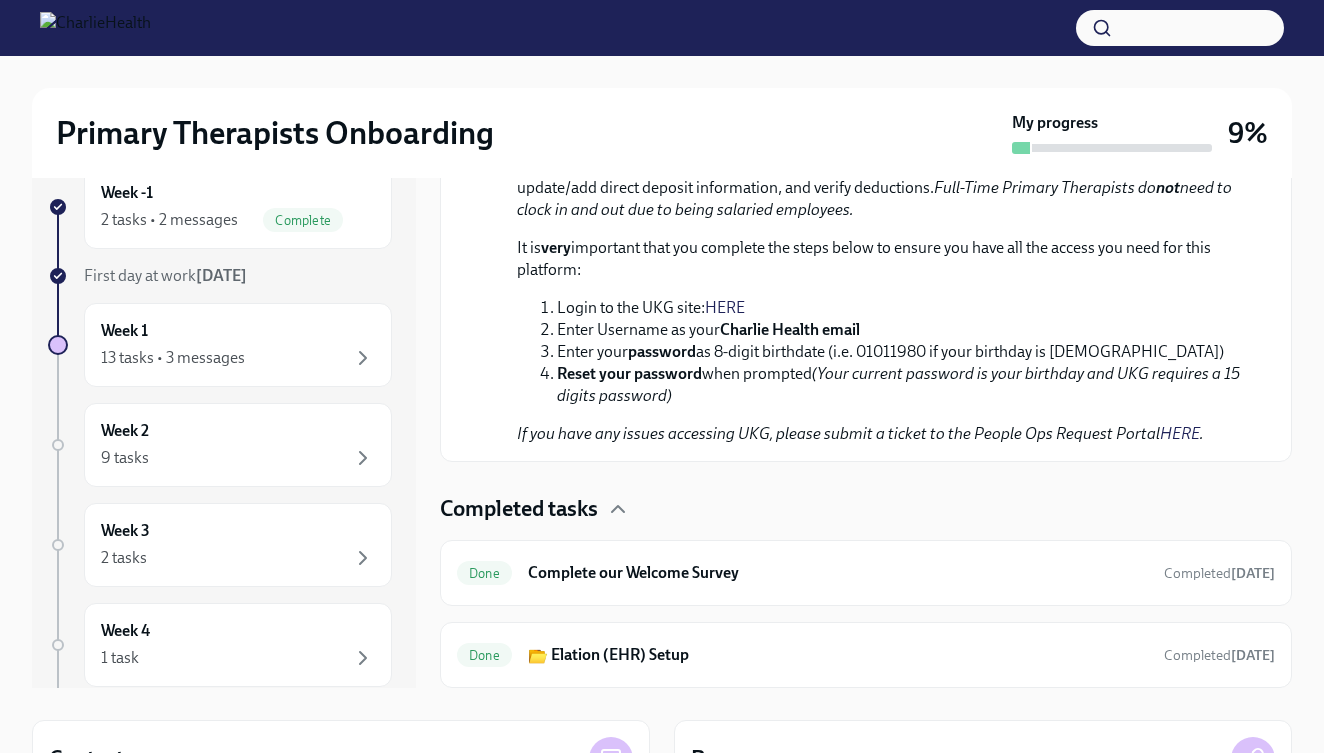 scroll, scrollTop: 2677, scrollLeft: 0, axis: vertical 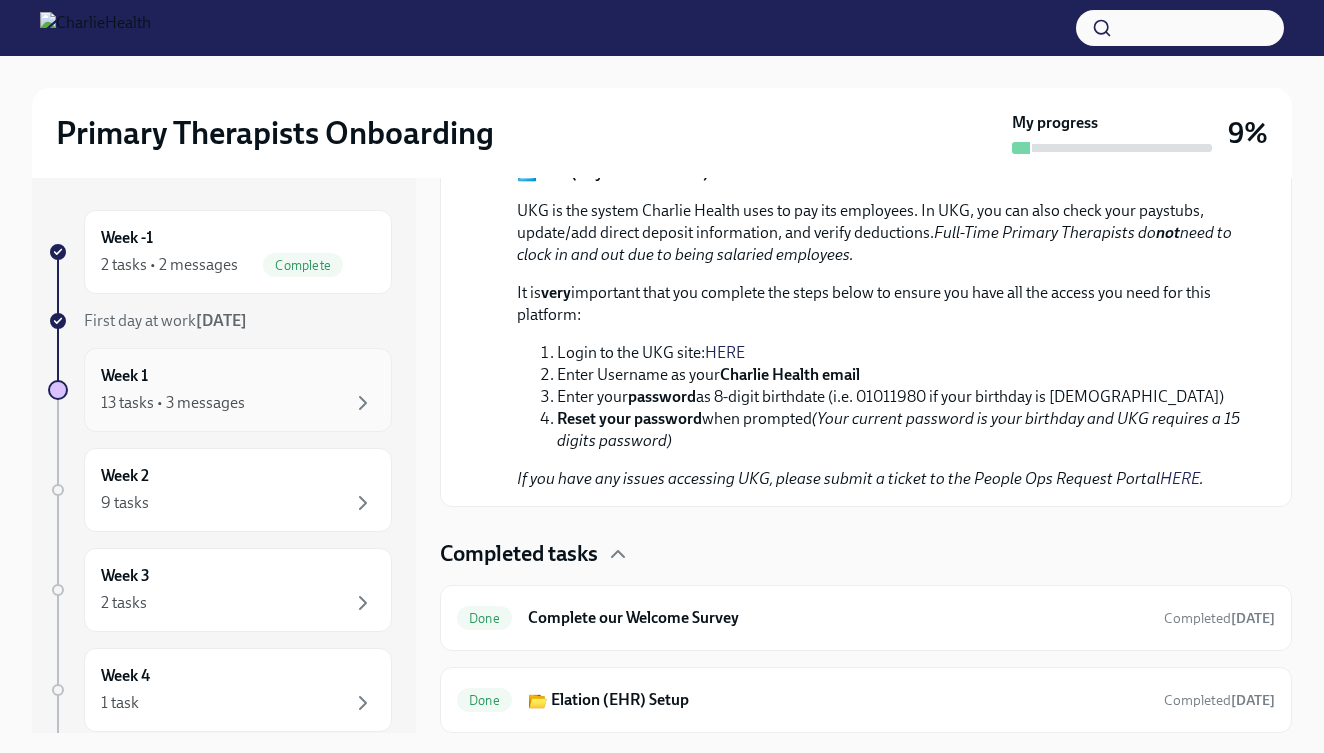 click on "Week 1 13 tasks • 3 messages" at bounding box center (238, 390) 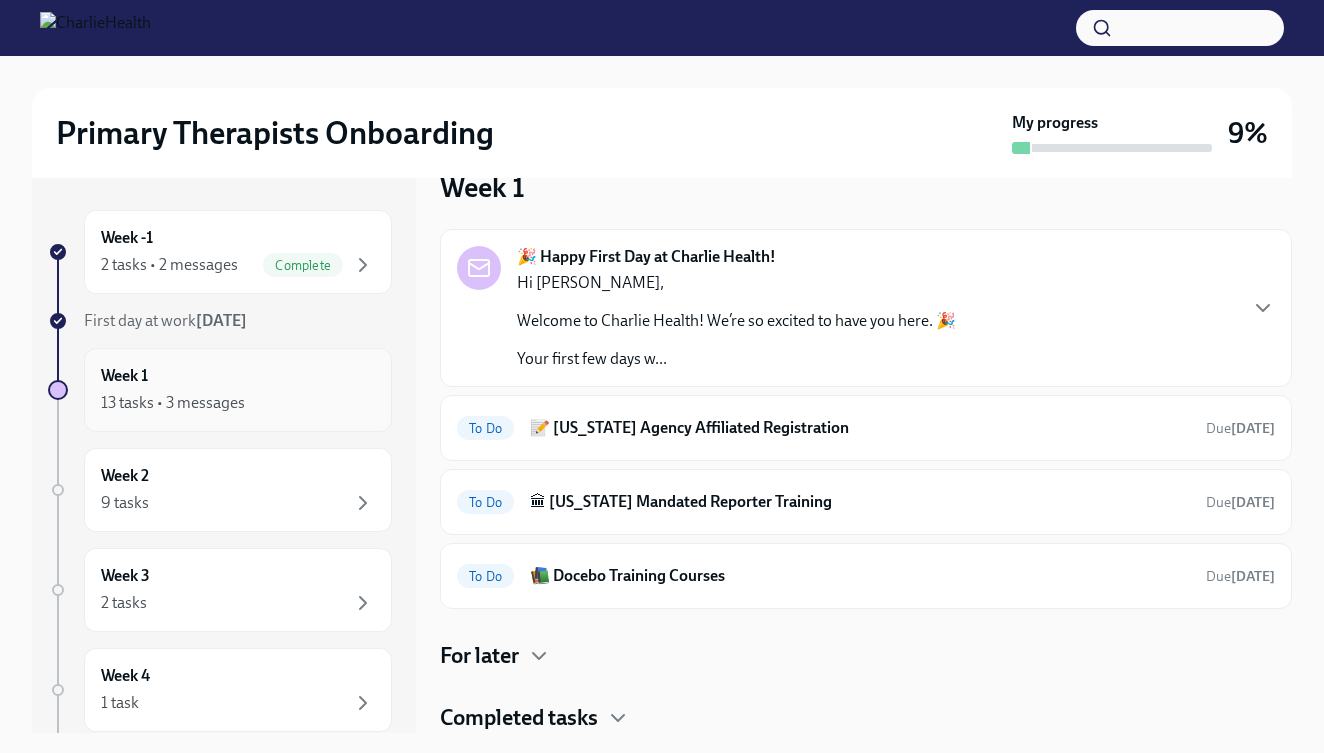 scroll, scrollTop: 41, scrollLeft: 0, axis: vertical 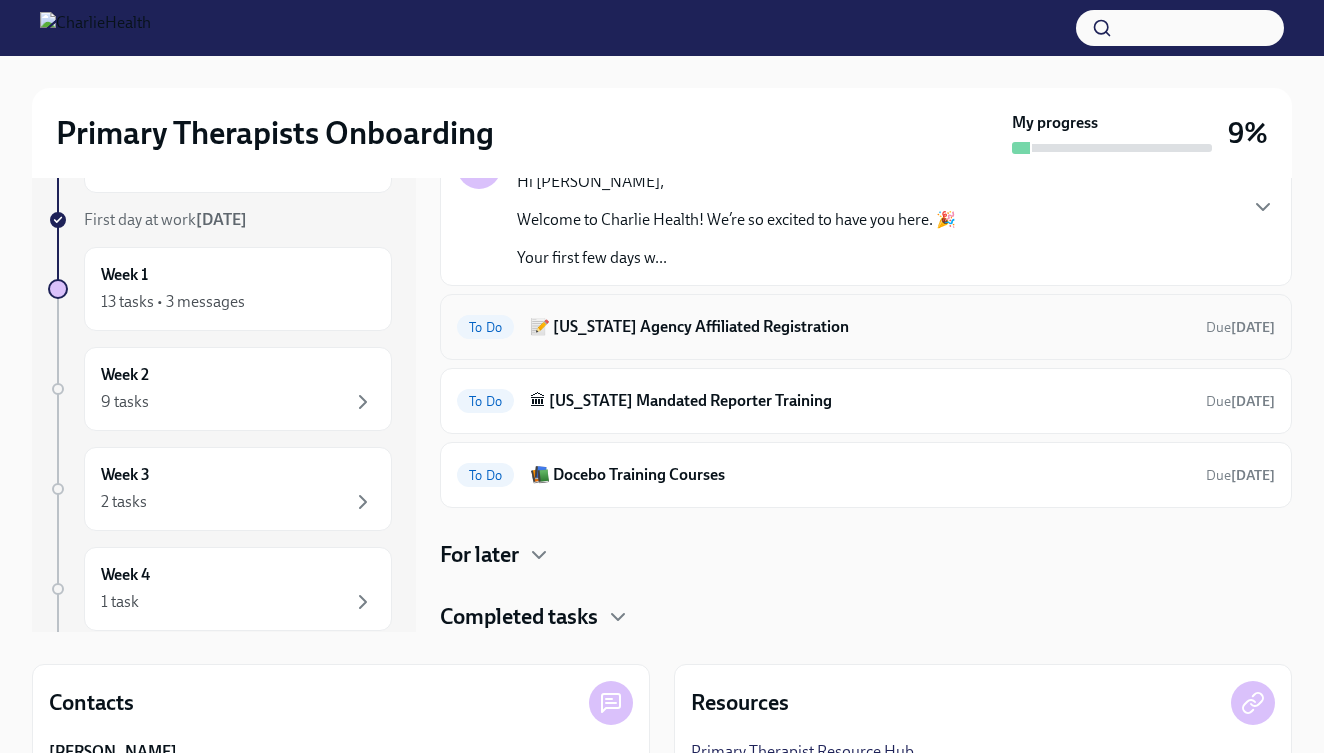 click on "📝 [US_STATE] Agency Affiliated Registration" at bounding box center [860, 327] 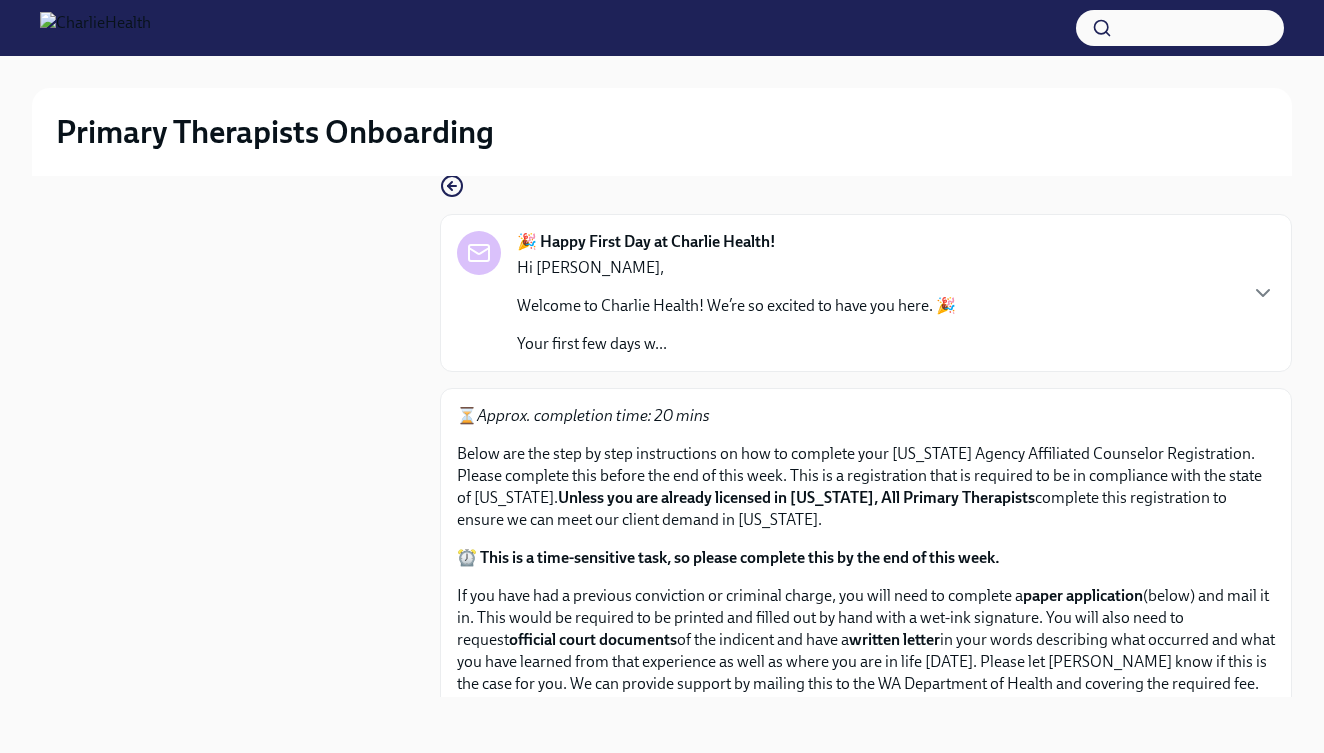 scroll, scrollTop: 34, scrollLeft: 0, axis: vertical 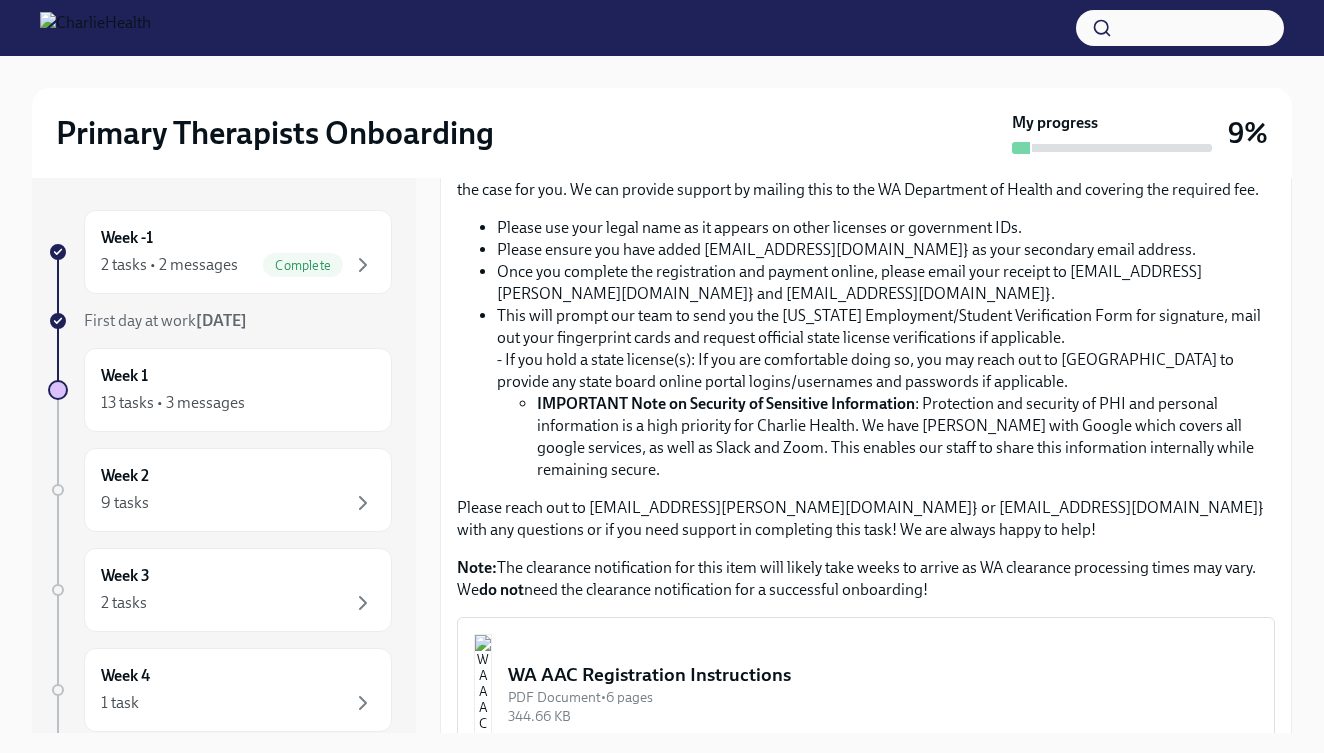 click on "WA AAC Registration Instructions" at bounding box center (883, 675) 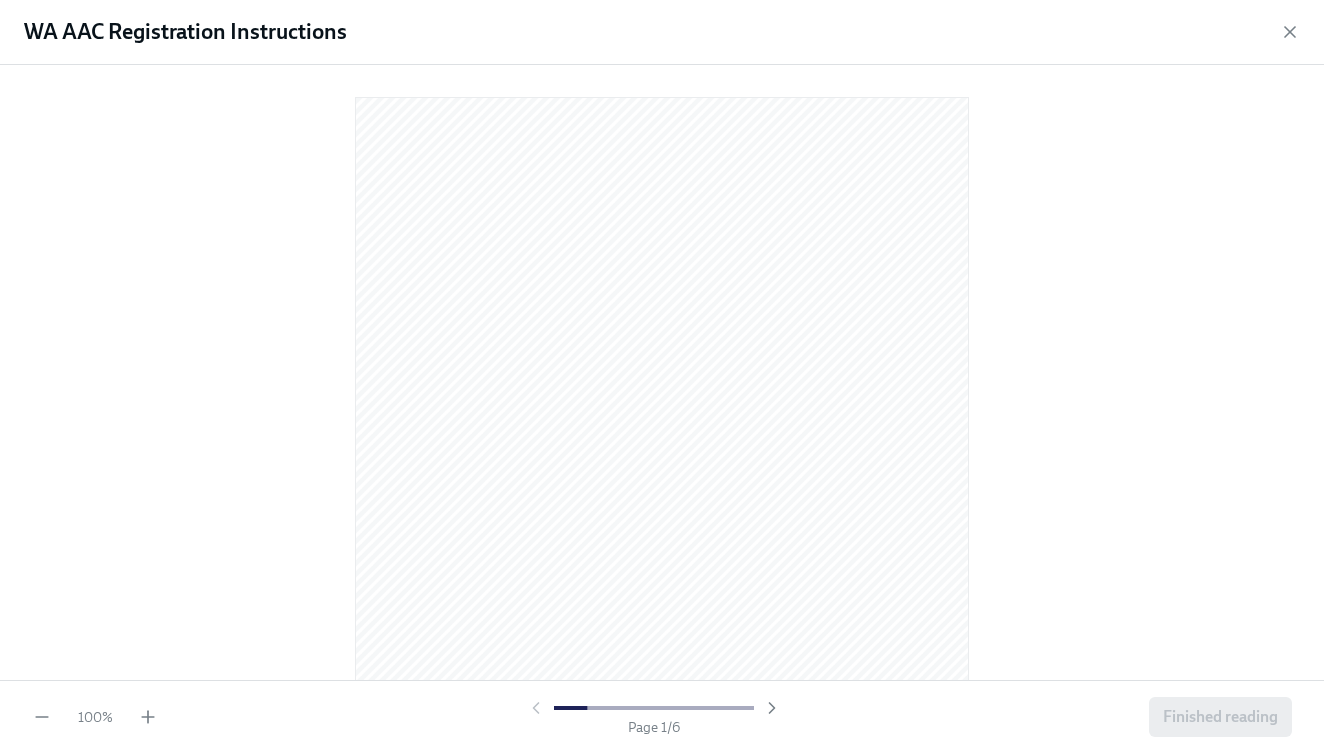 scroll, scrollTop: 0, scrollLeft: 0, axis: both 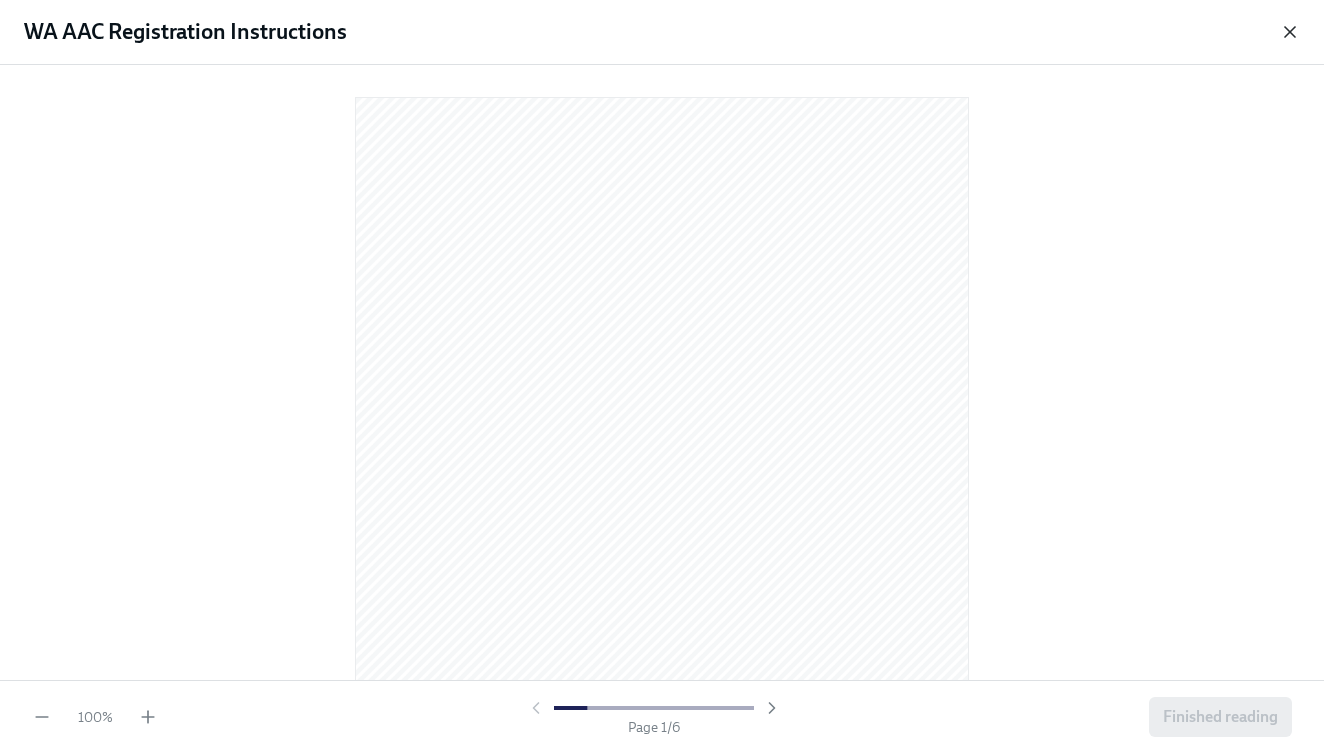 click 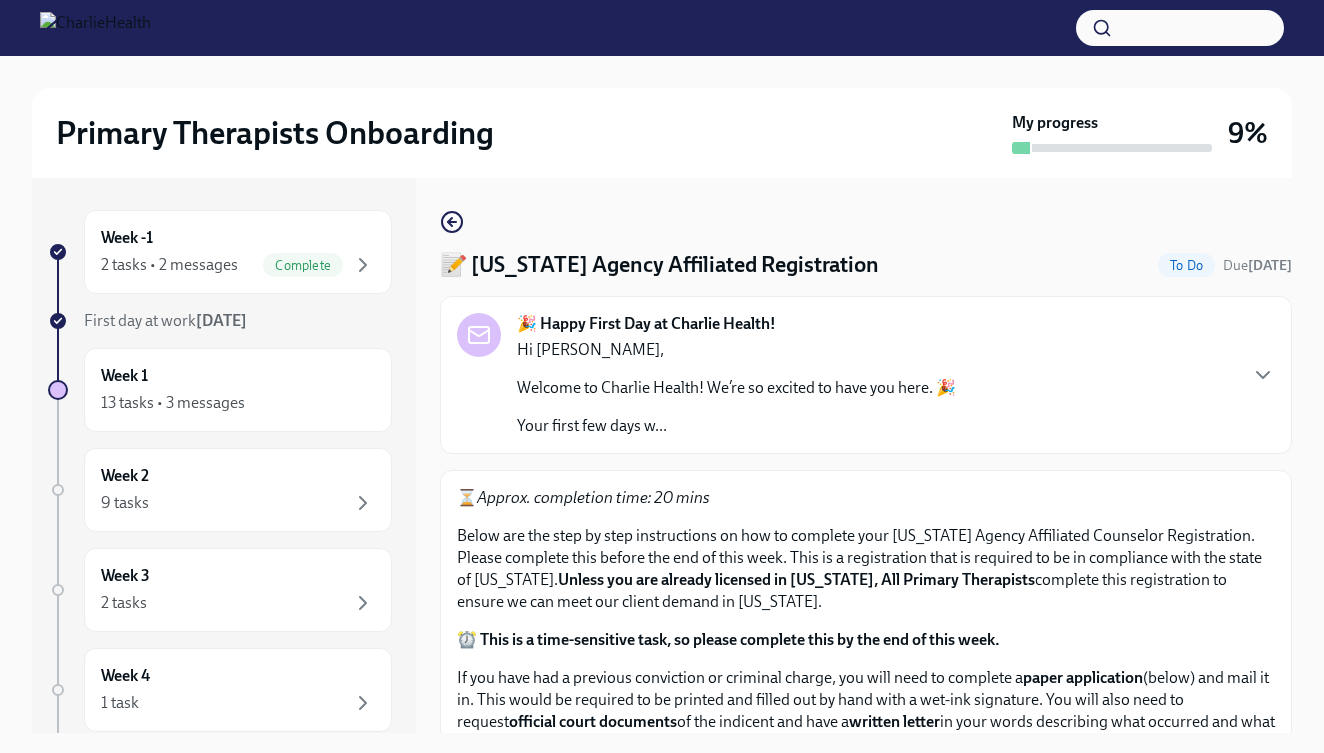scroll, scrollTop: 0, scrollLeft: 0, axis: both 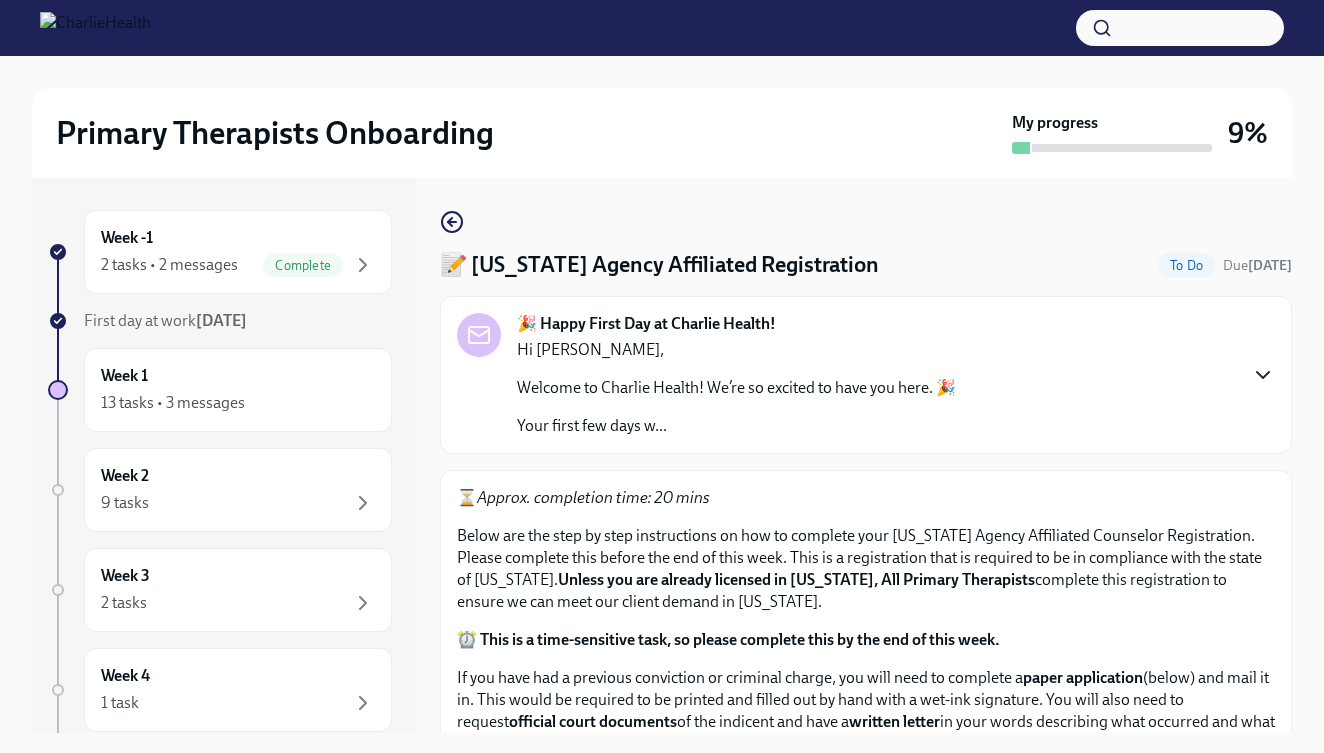 click 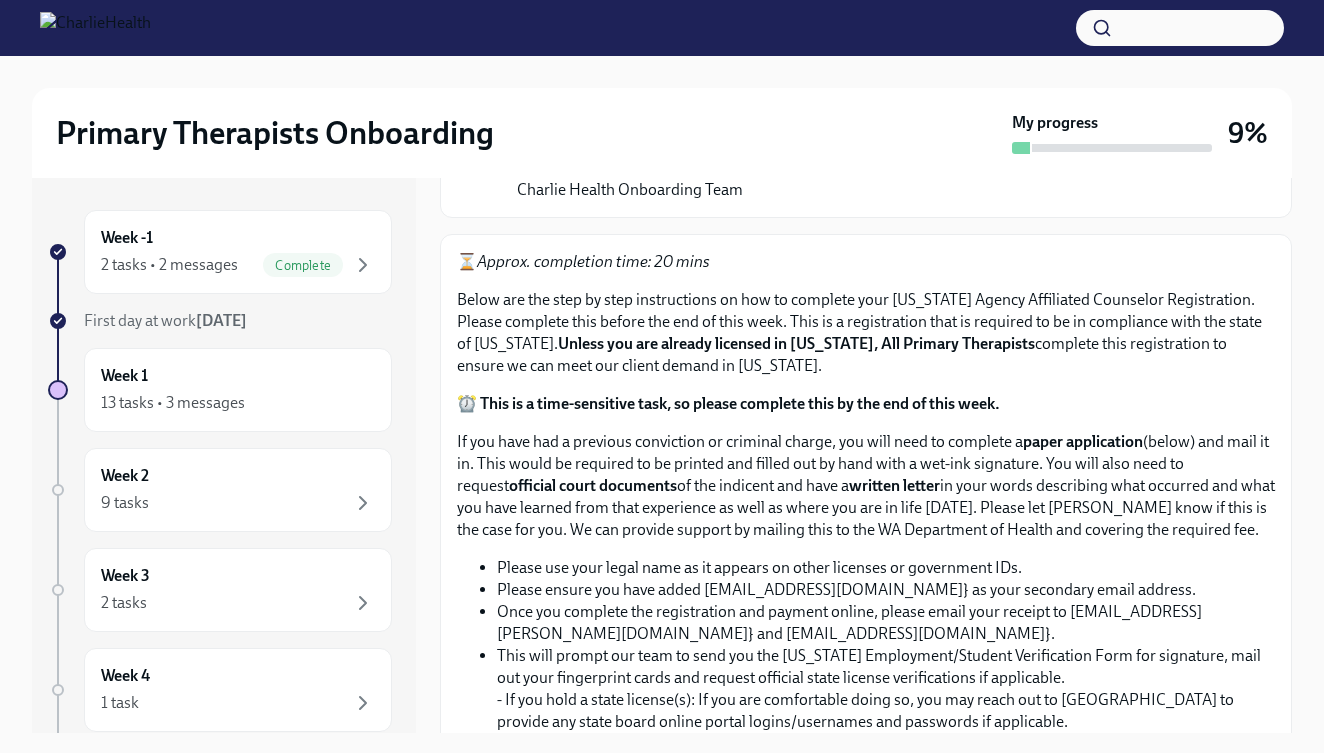 scroll, scrollTop: 954, scrollLeft: 0, axis: vertical 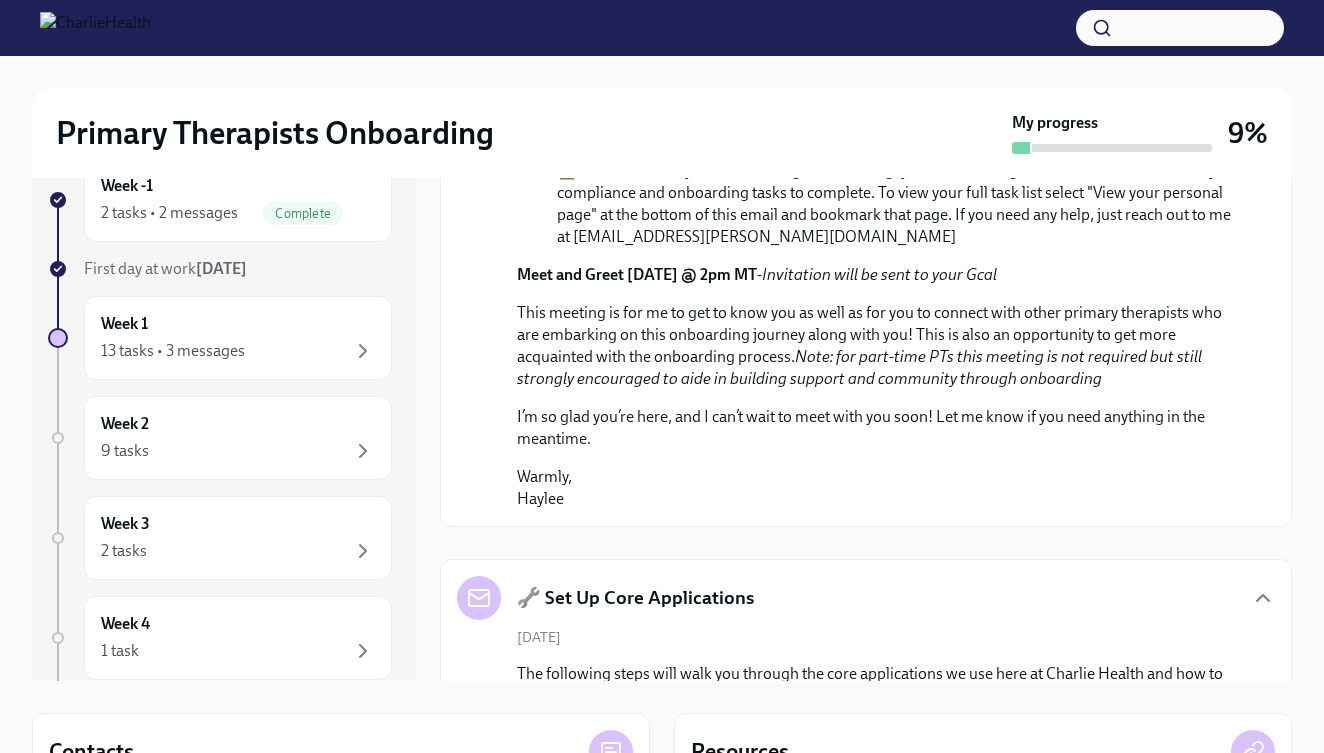 click 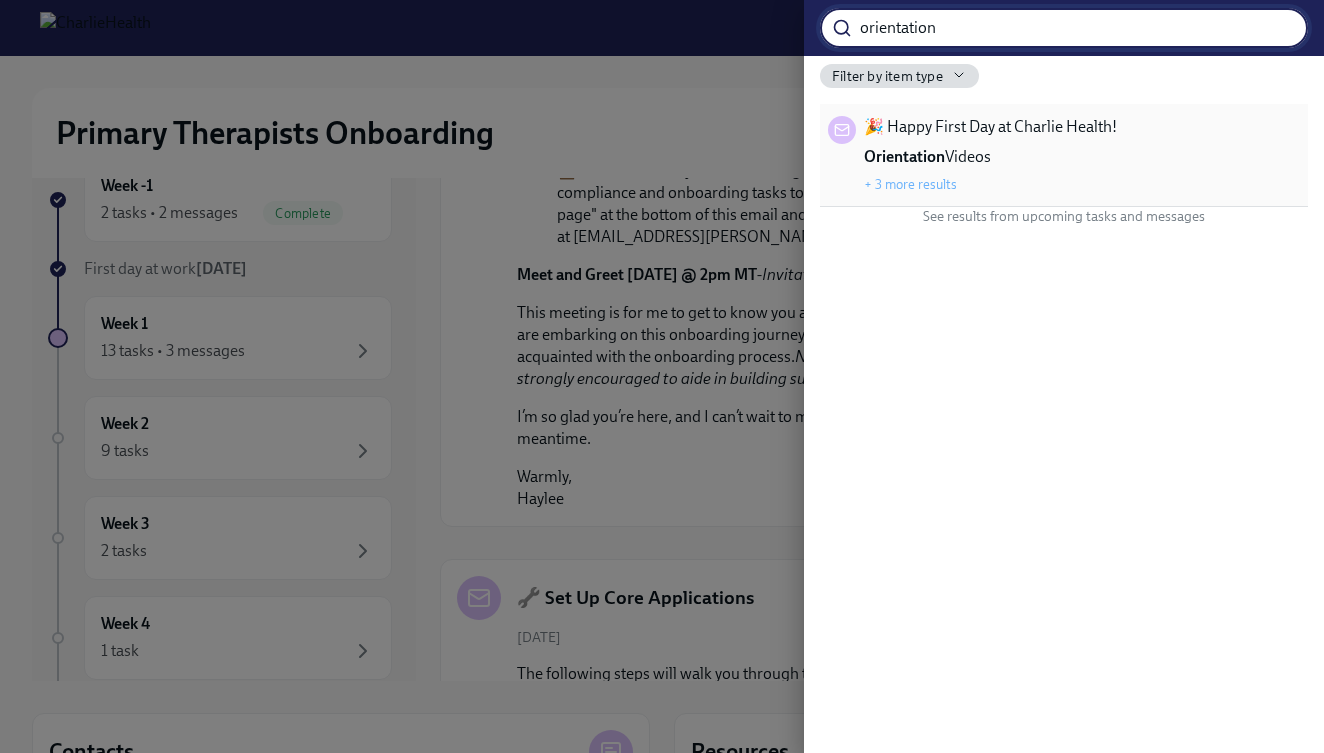 type on "orientation" 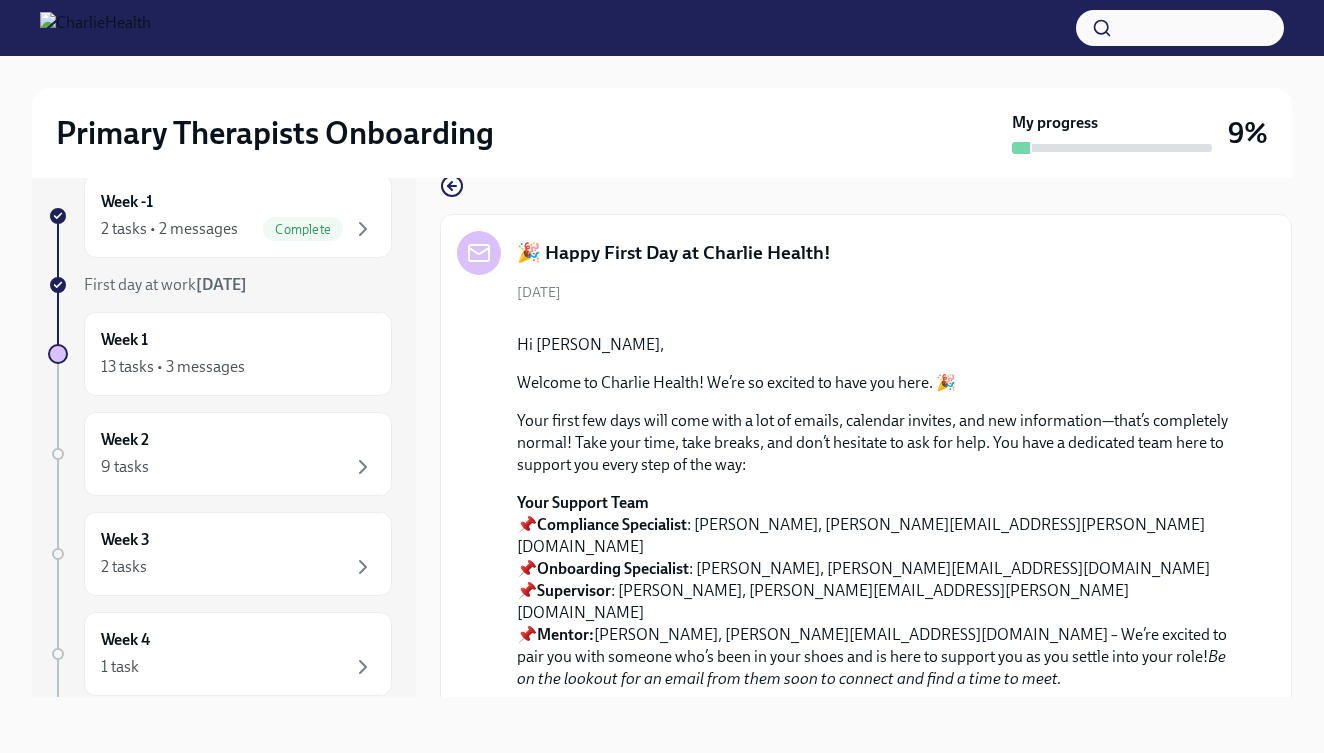 scroll, scrollTop: 36, scrollLeft: 0, axis: vertical 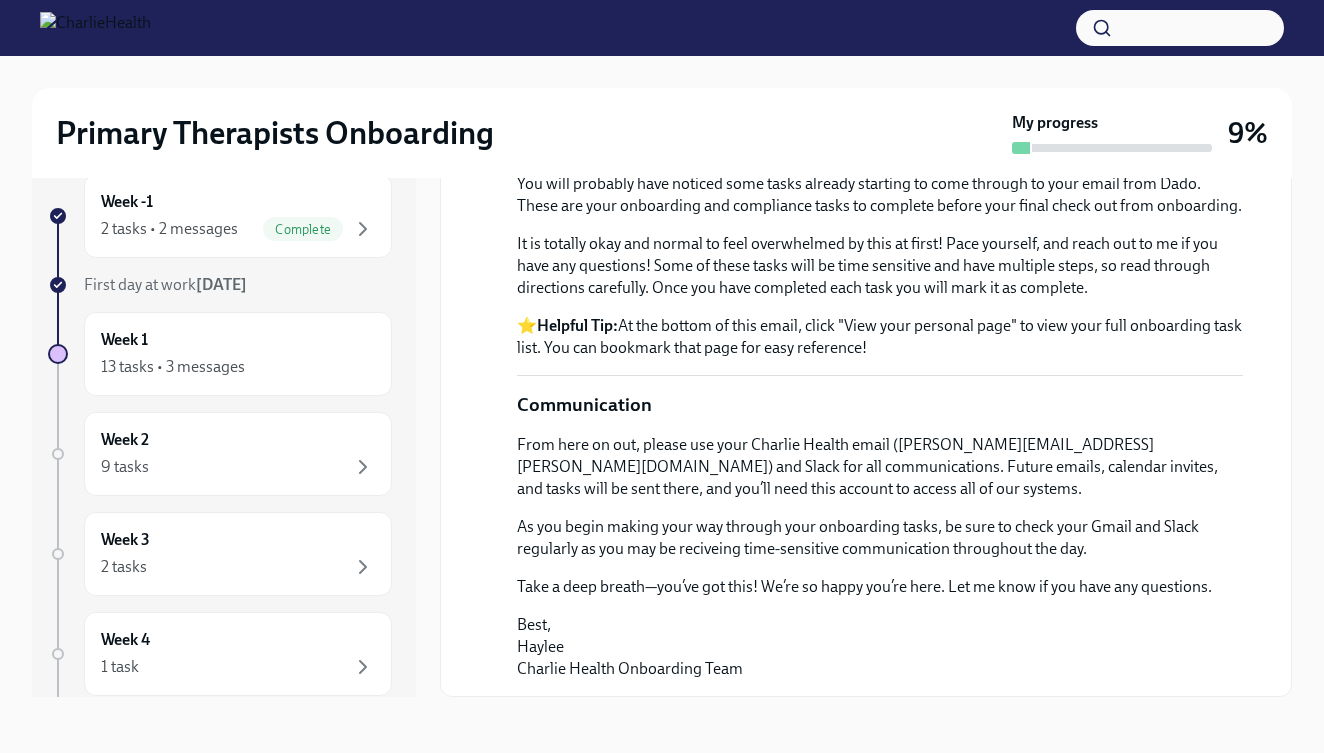click on "🎥  Full-time Employees: Please watch our Orientation  Here  and watch our Compliance Video  Here" at bounding box center (880, 77) 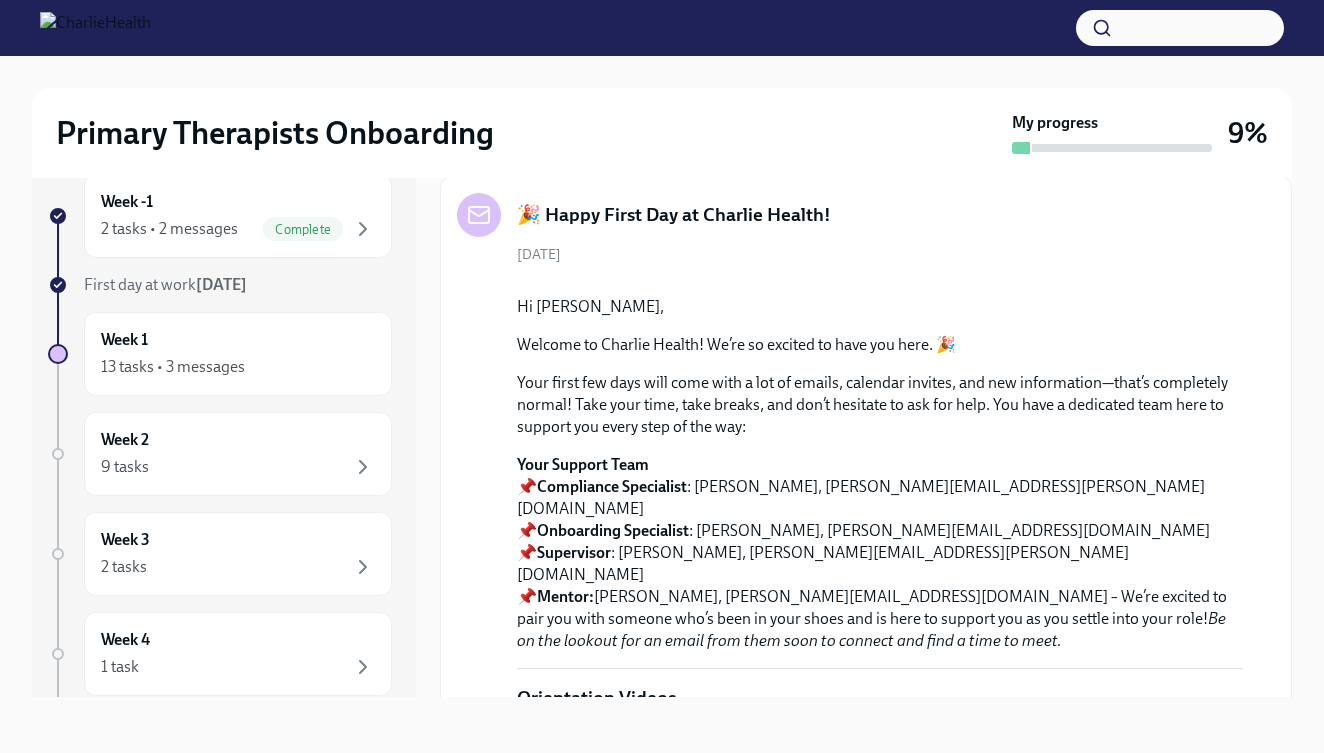 scroll, scrollTop: 0, scrollLeft: 0, axis: both 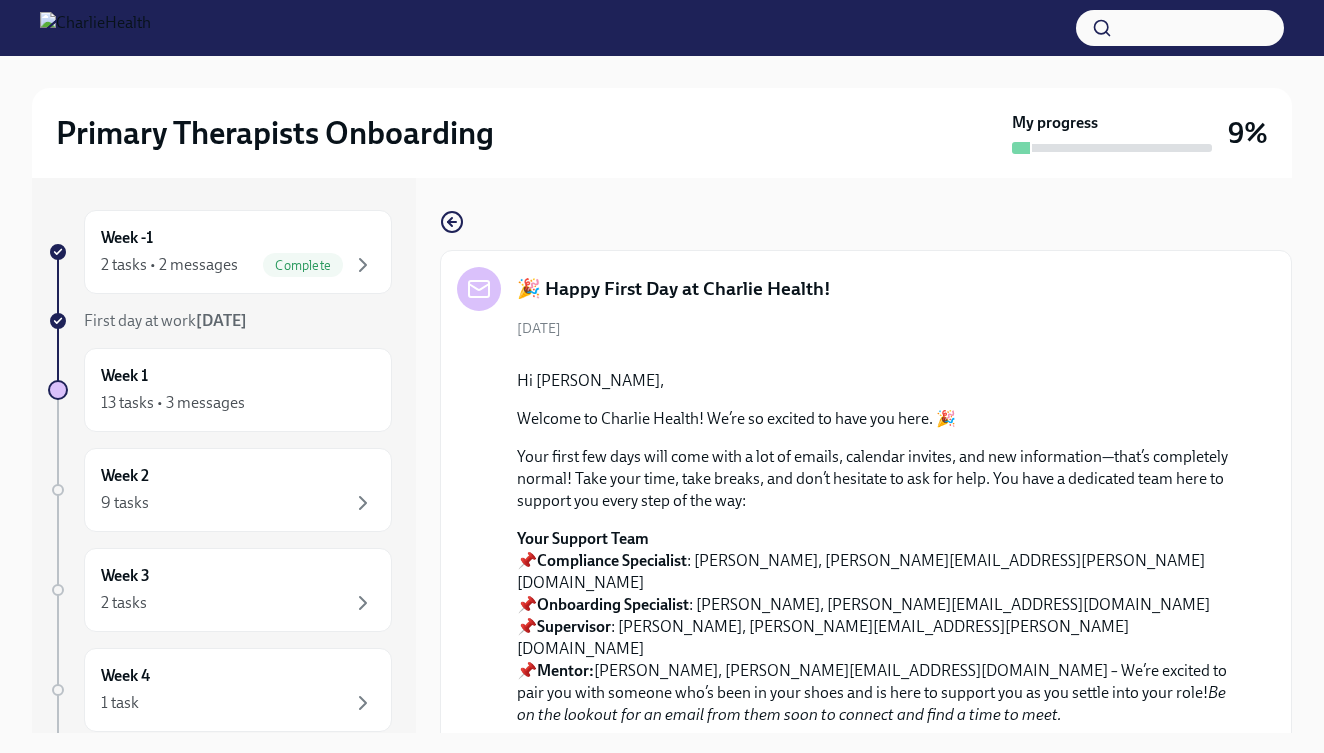 click 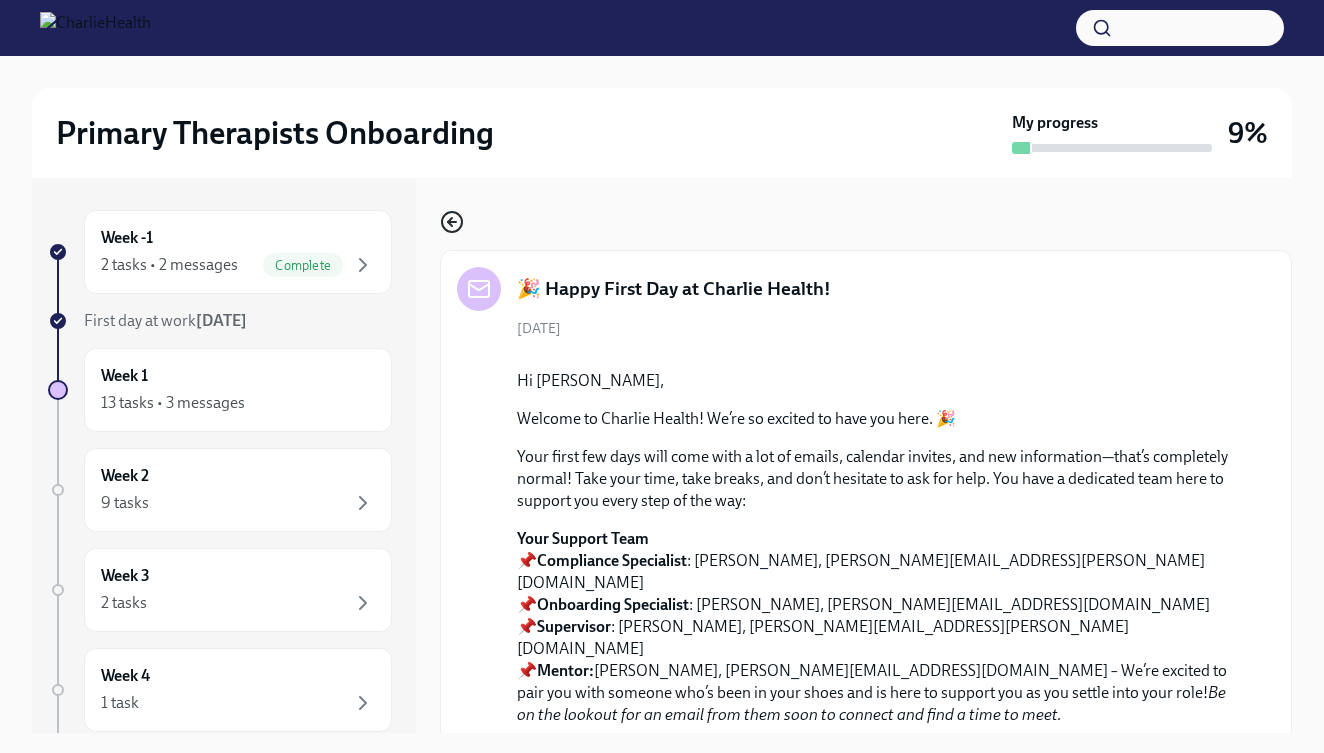click 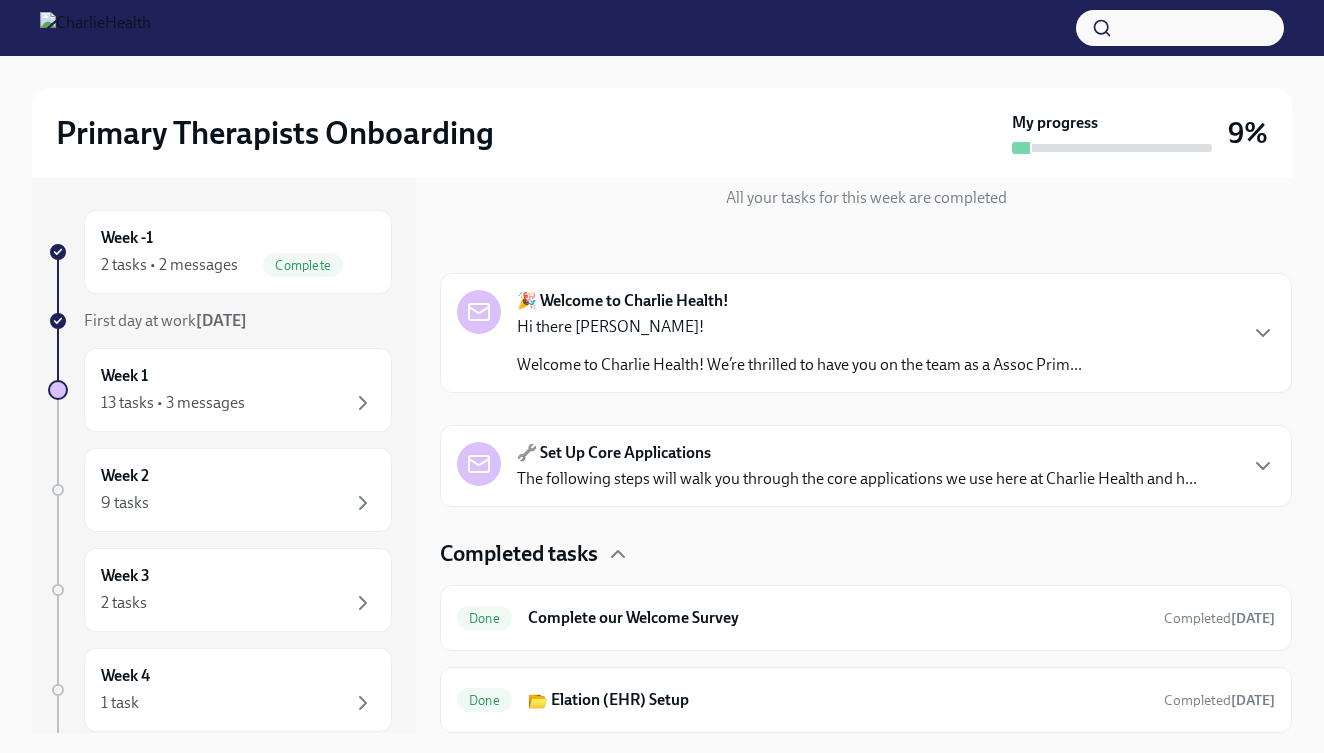scroll, scrollTop: 235, scrollLeft: 0, axis: vertical 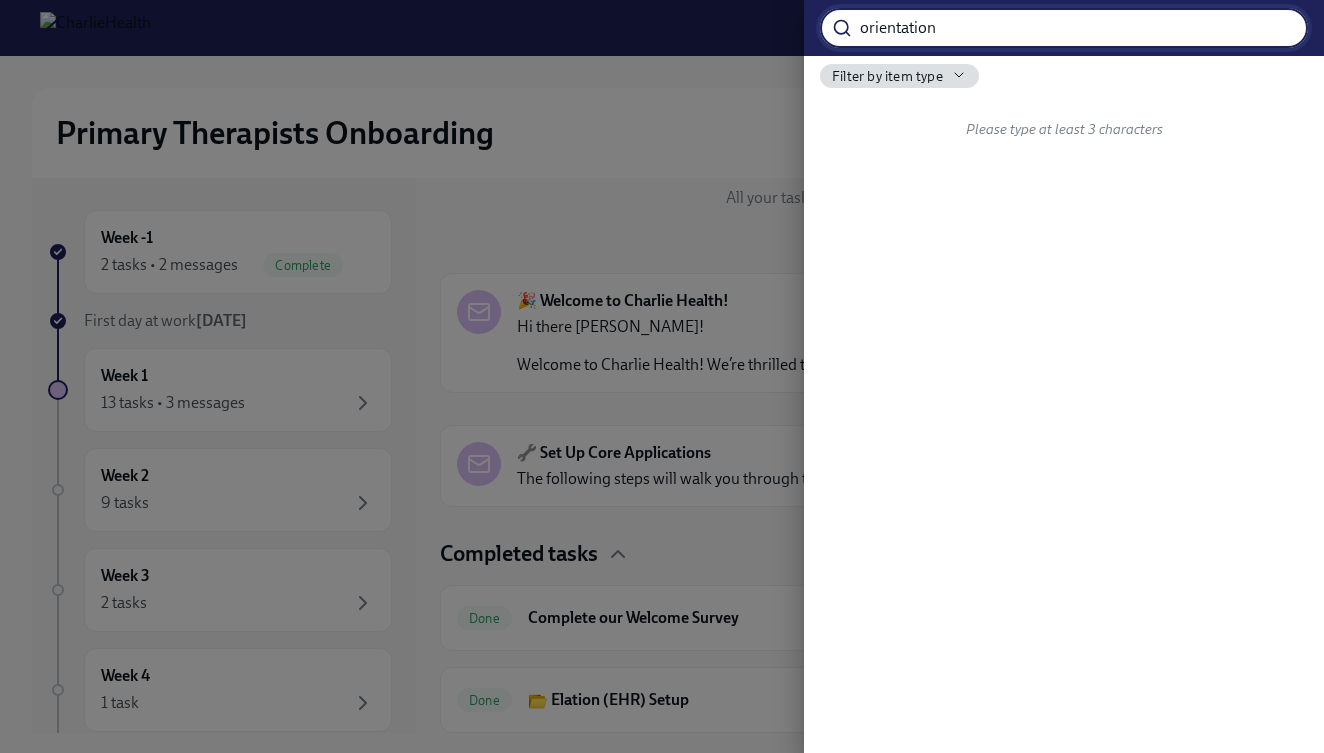 type on "orientation" 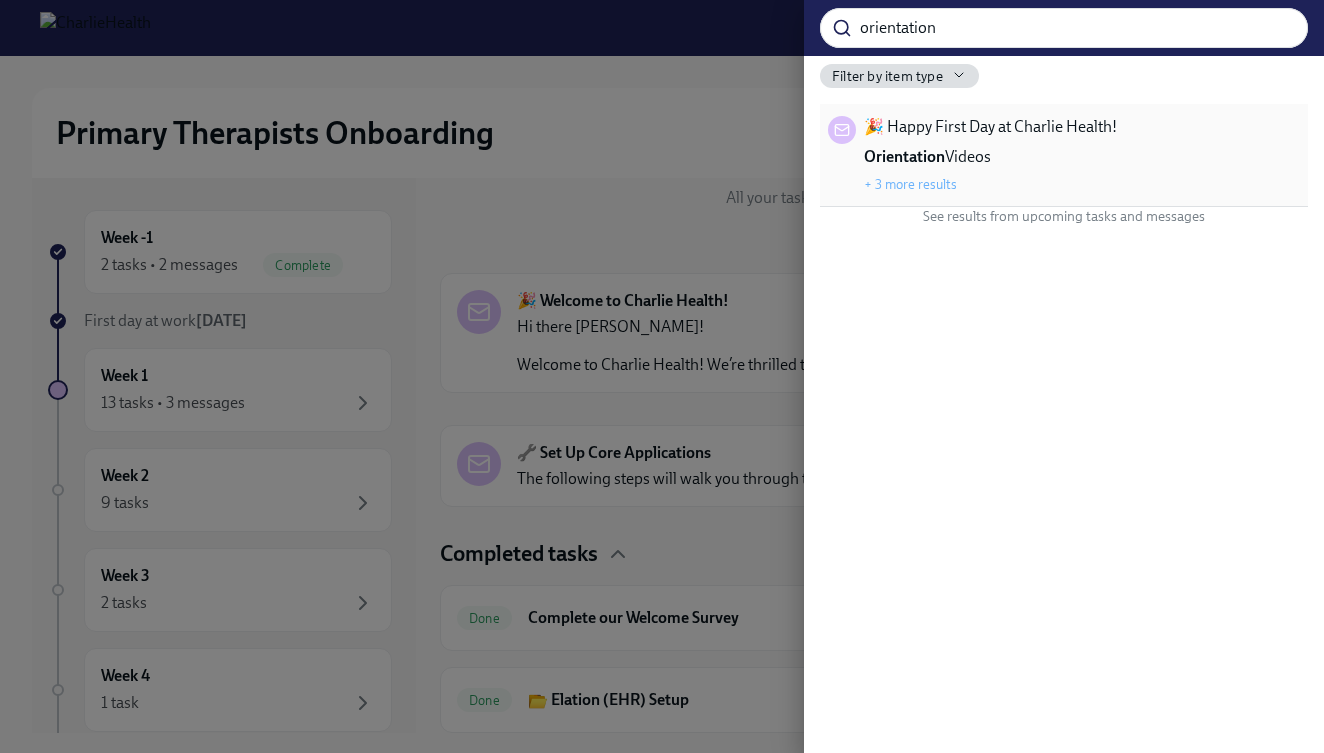 click on "+ 3 more results" at bounding box center (910, 184) 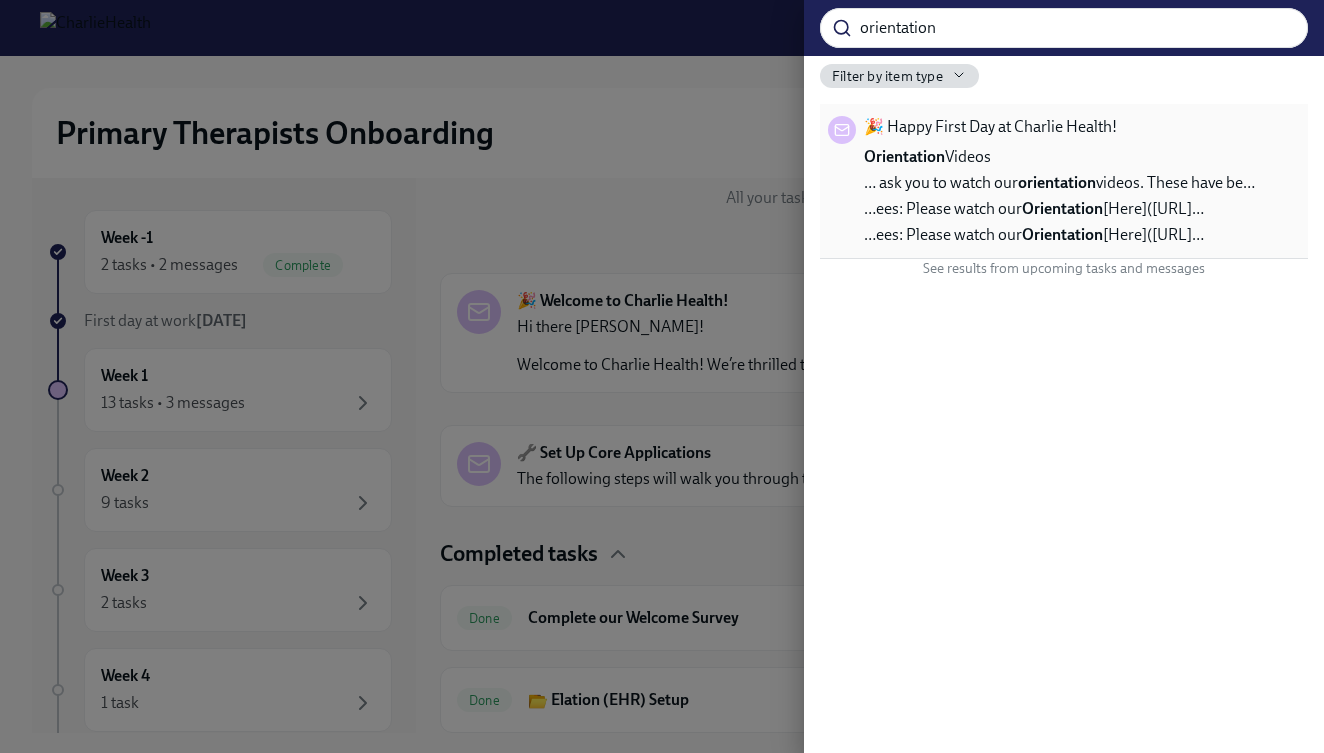 click on "Orientation" at bounding box center [1062, 234] 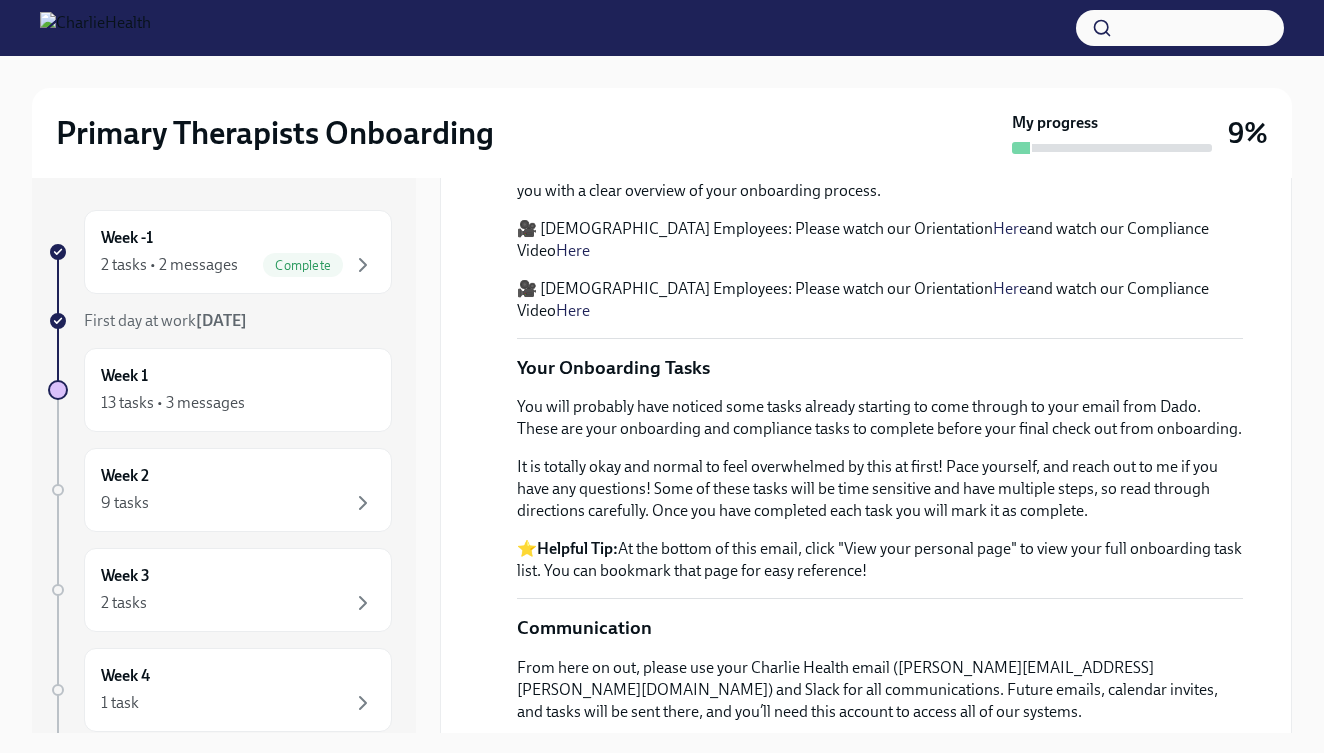 scroll, scrollTop: 750, scrollLeft: 0, axis: vertical 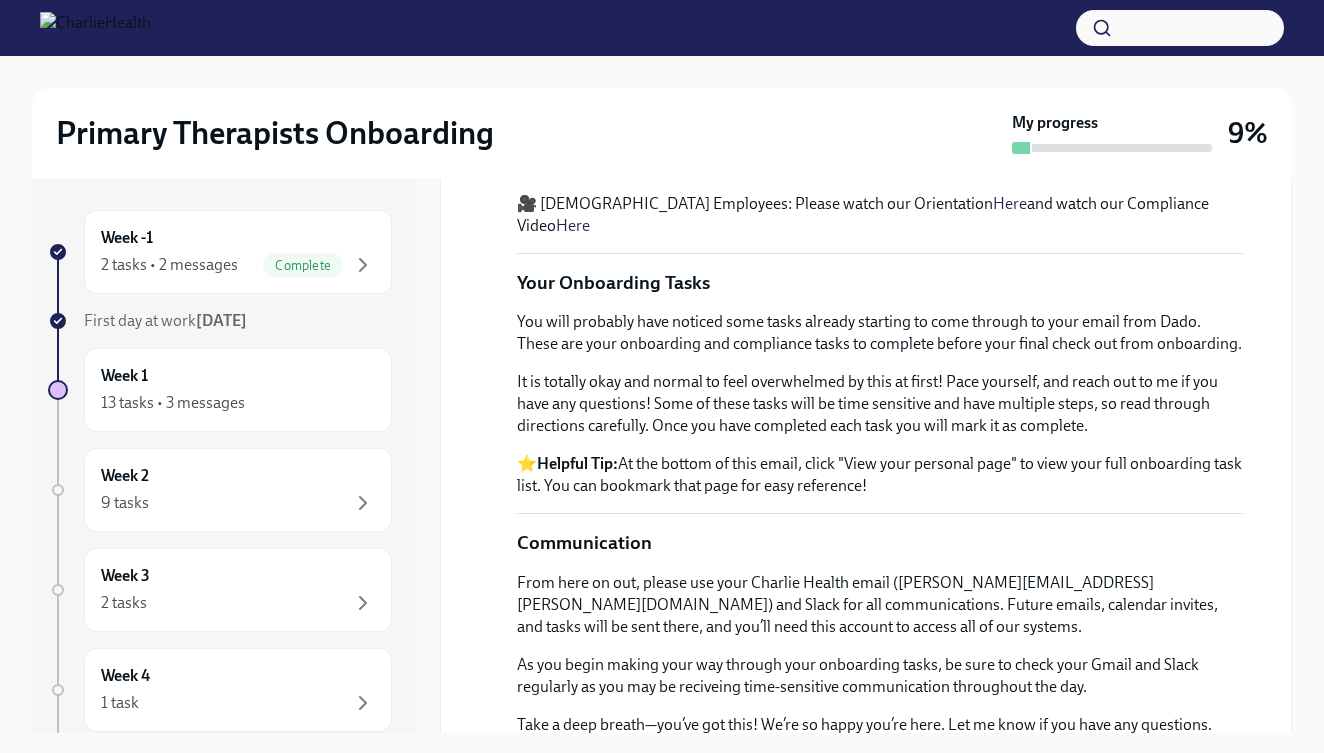 click on "🎥 Part-time Employees: Please watch our Orientation  Here  and watch our Compliance Video  Here" at bounding box center [880, 155] 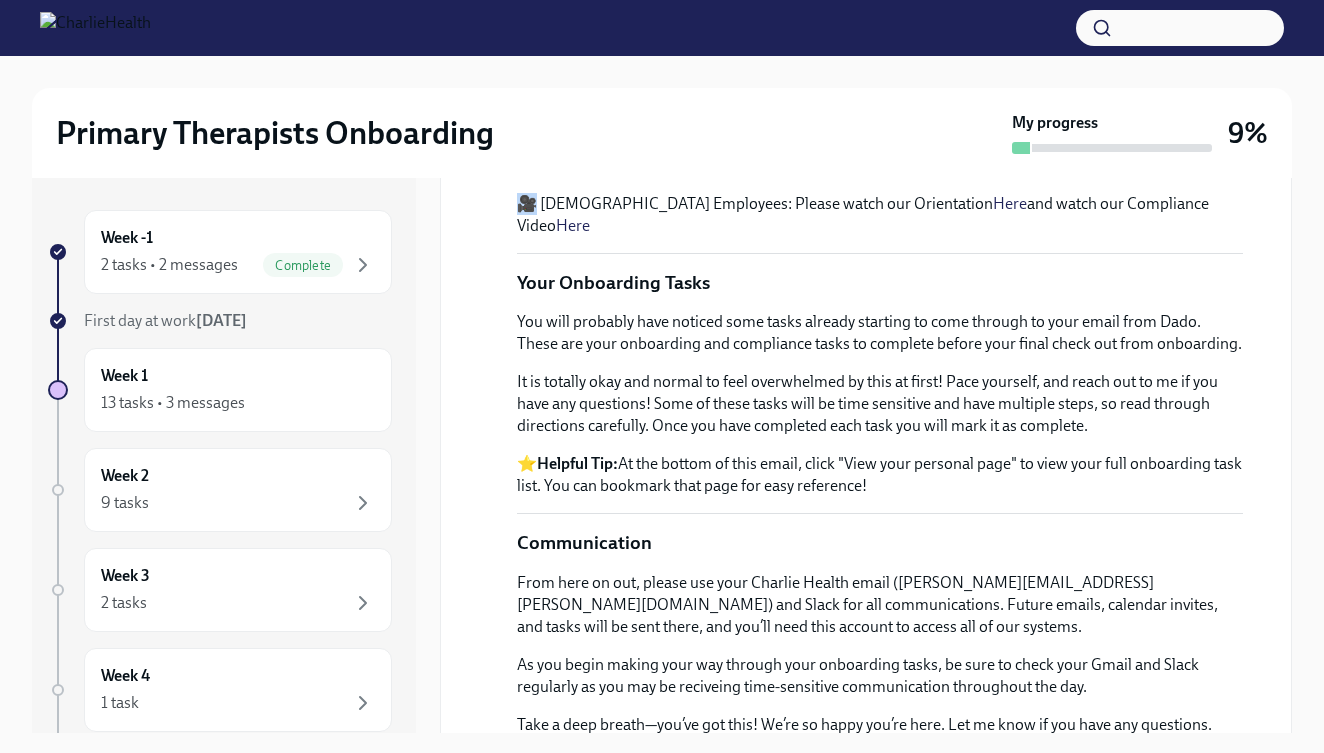 click on "🎥  Full-time Employees: Please watch our Orientation  Here  and watch our Compliance Video  Here" at bounding box center [880, 215] 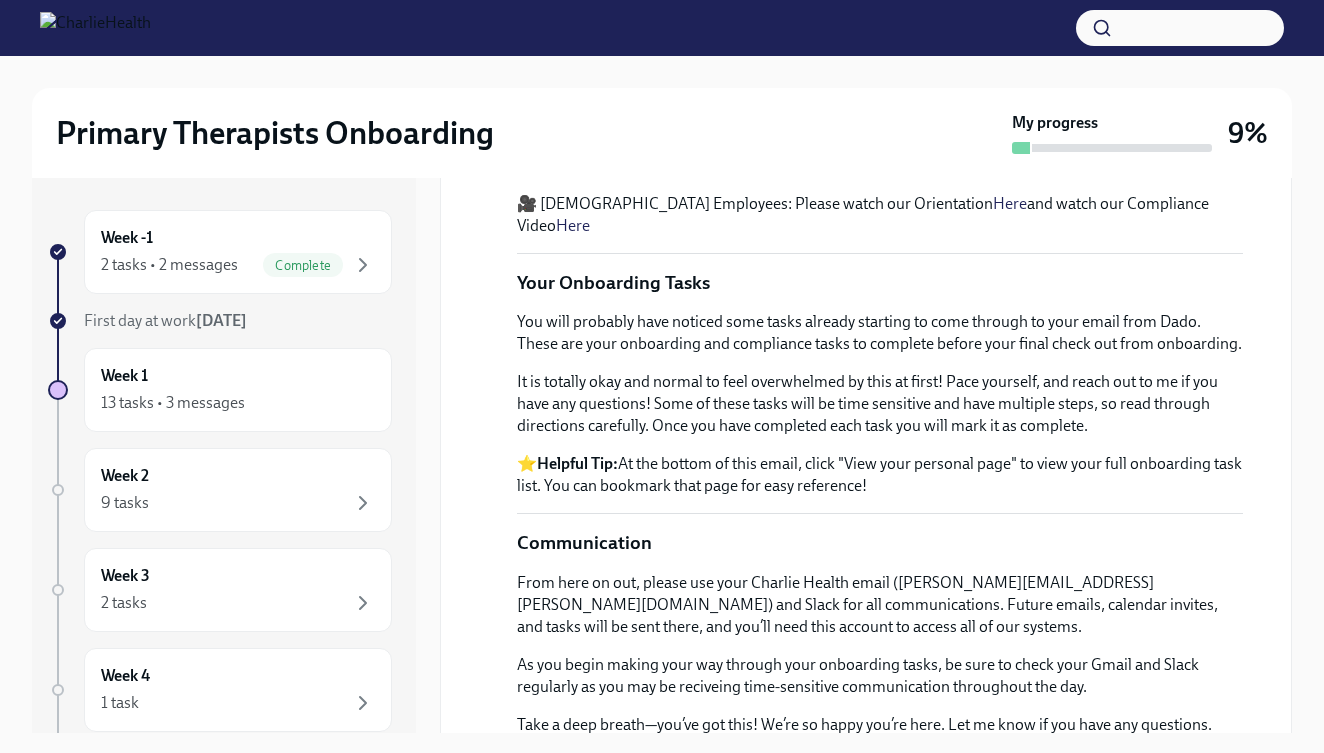 click on "🎥  Full-time Employees: Please watch our Orientation  Here  and watch our Compliance Video  Here" at bounding box center (880, 215) 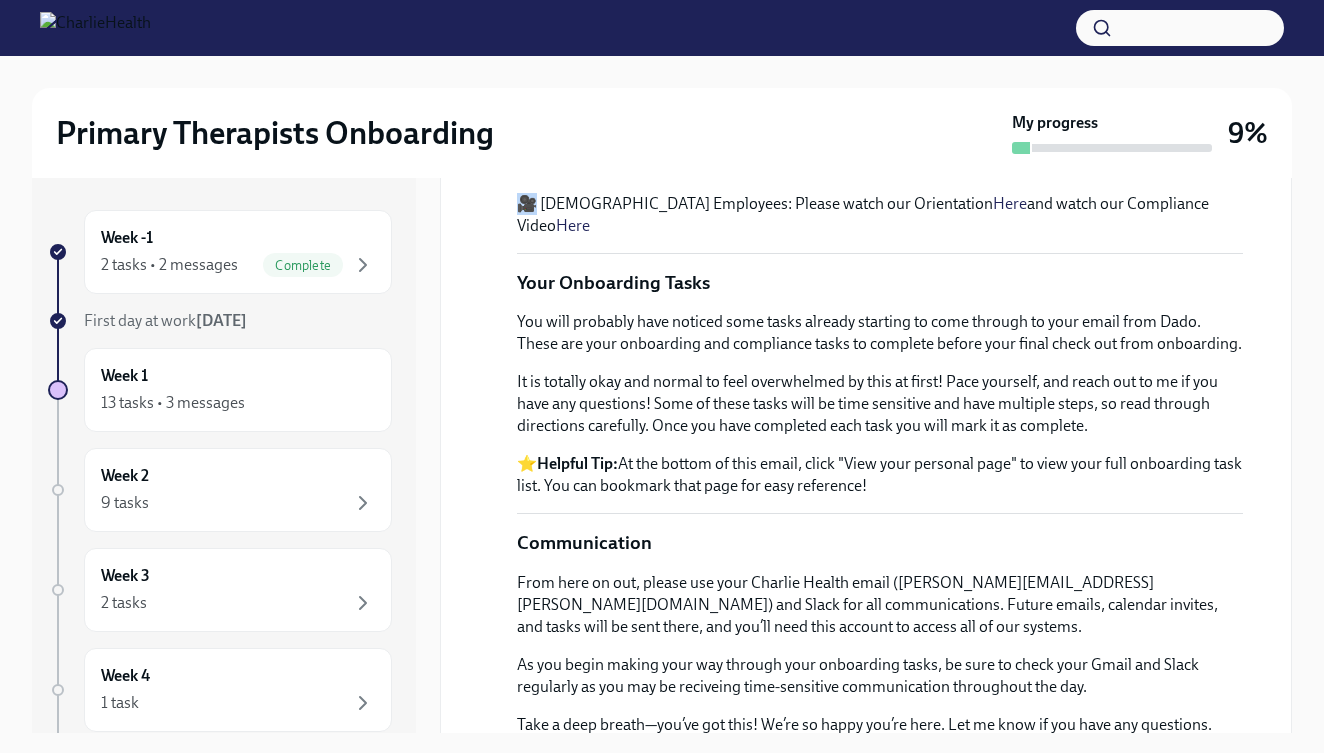 click on "🎥  Full-time Employees: Please watch our Orientation  Here  and watch our Compliance Video  Here" at bounding box center (880, 215) 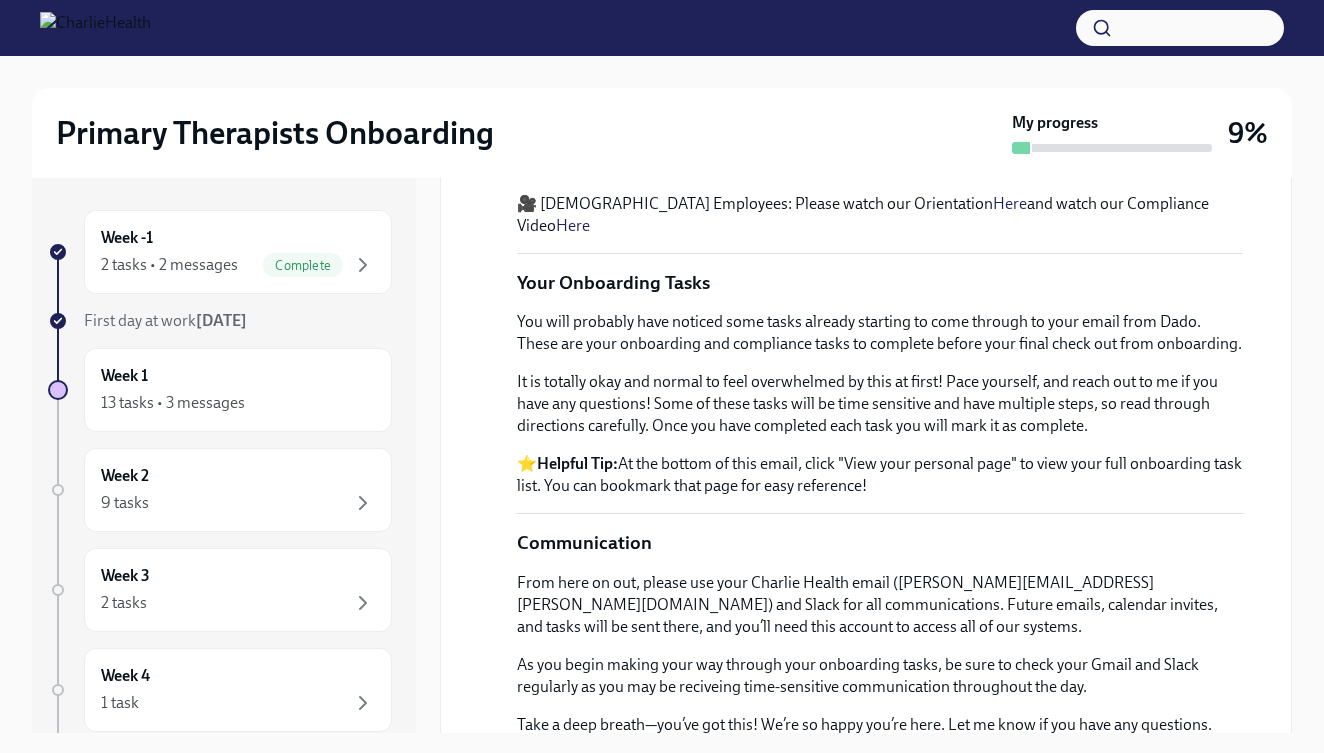 click on "🎥  Full-time Employees: Please watch our Orientation  Here  and watch our Compliance Video  Here" at bounding box center (880, 215) 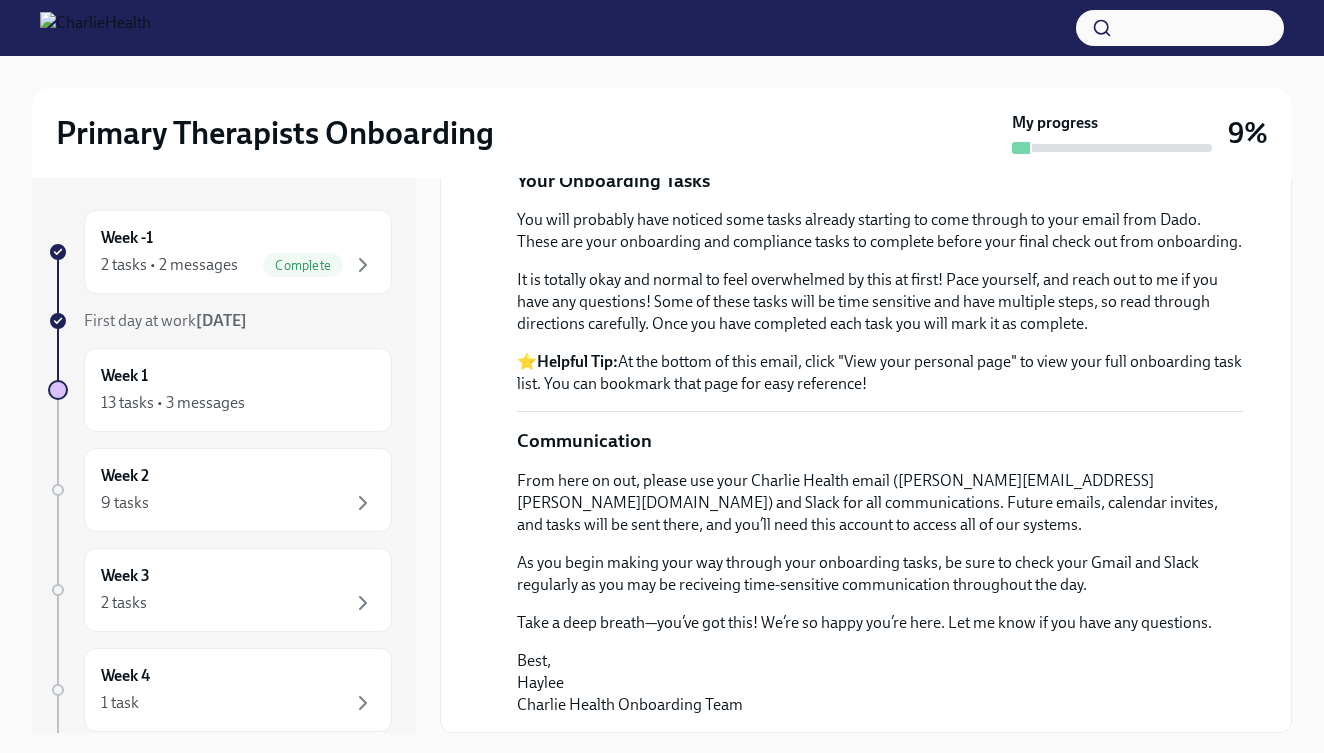 scroll, scrollTop: 1068, scrollLeft: 0, axis: vertical 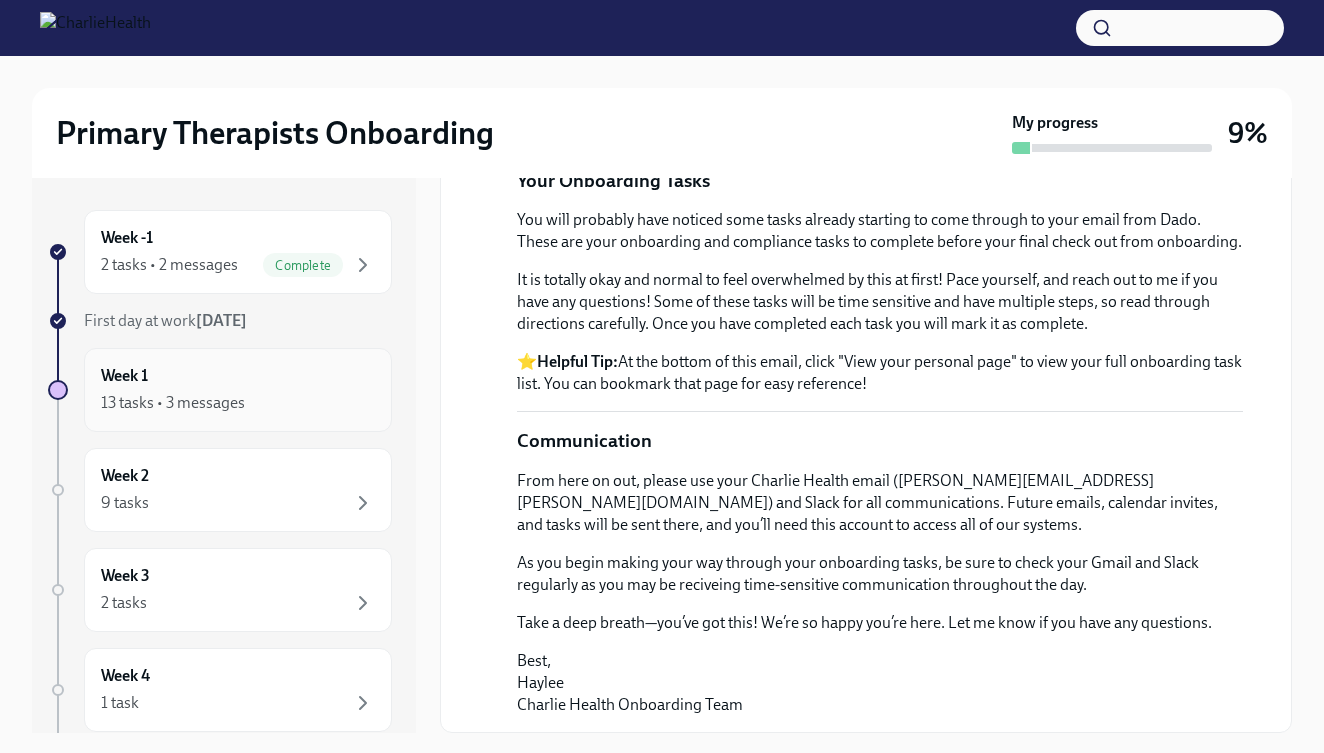 click on "Week 1 13 tasks • 3 messages" at bounding box center [238, 390] 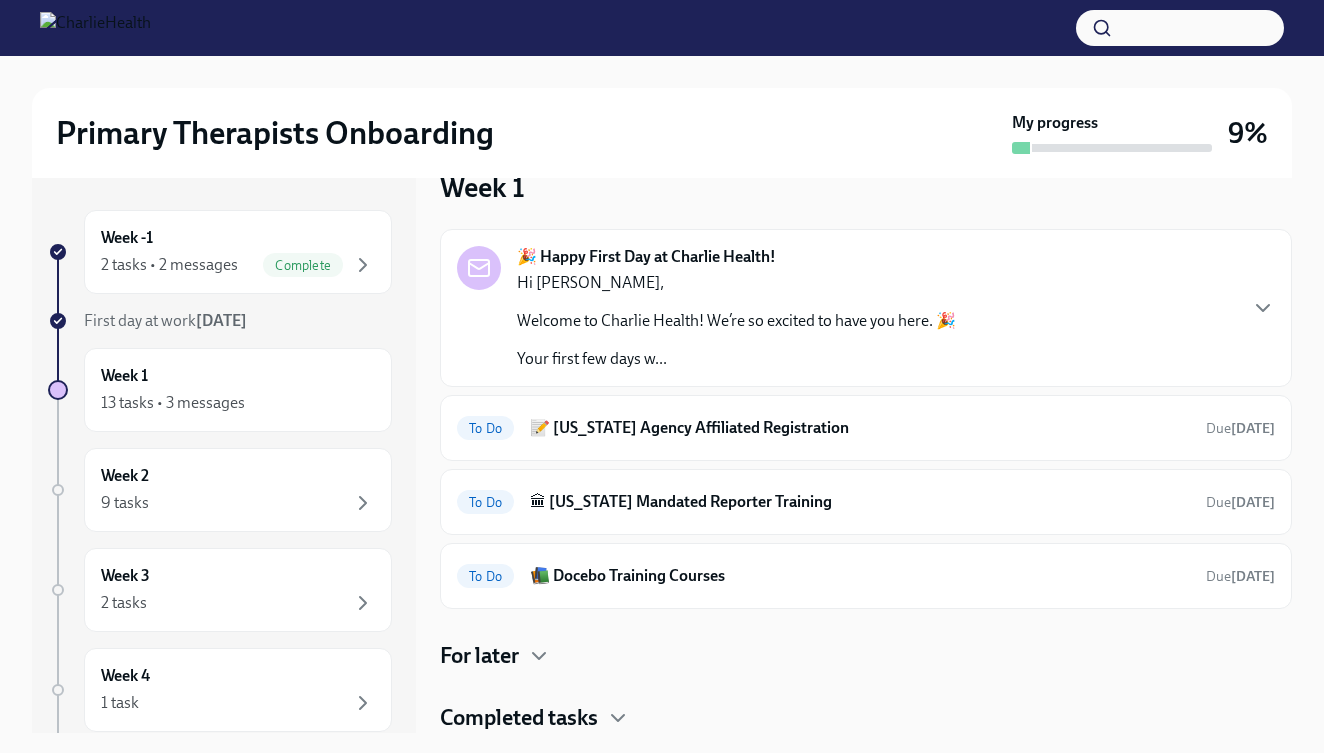 scroll, scrollTop: 41, scrollLeft: 0, axis: vertical 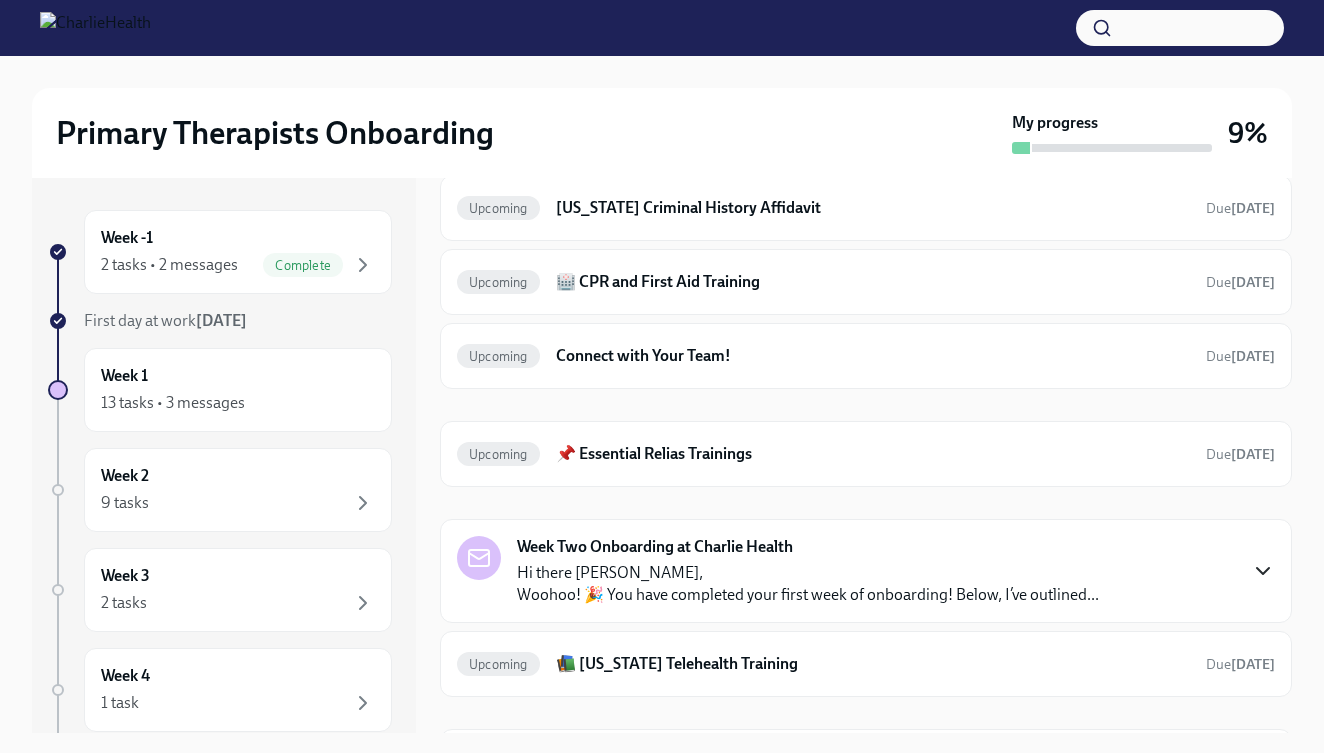 click 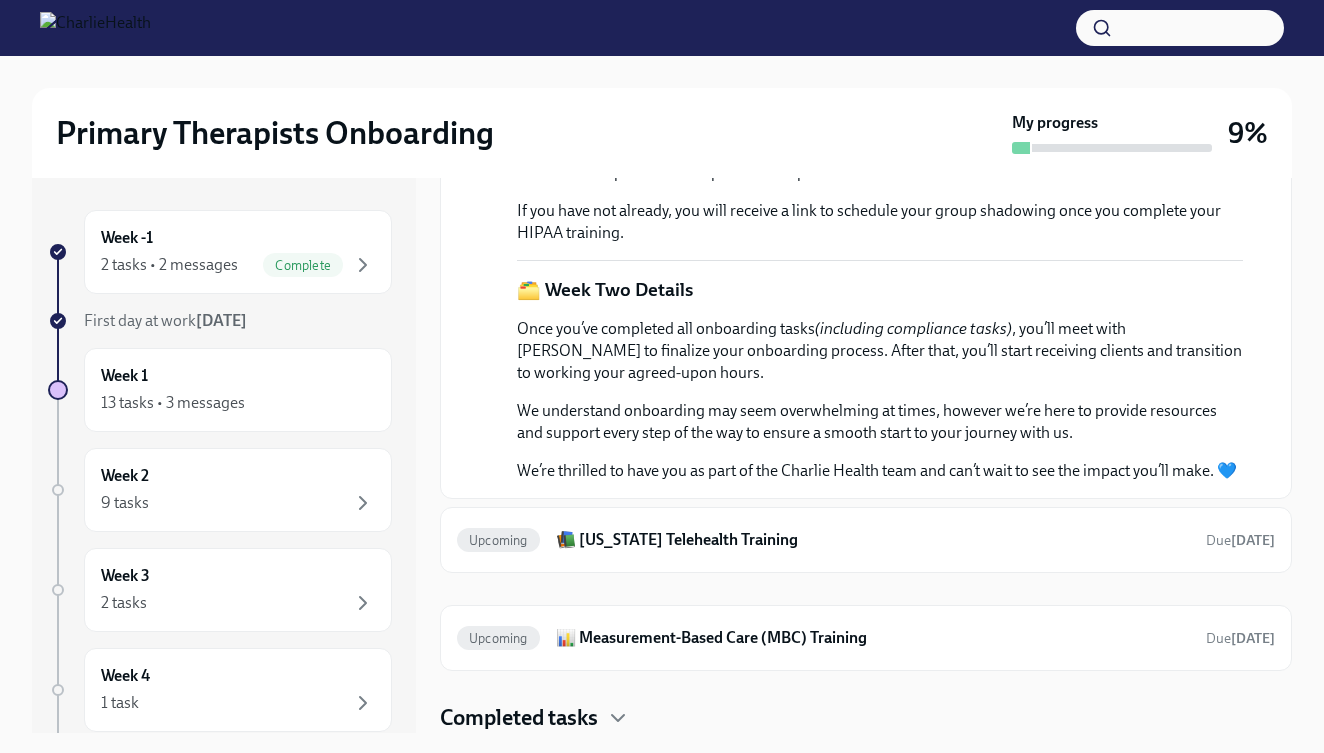 scroll, scrollTop: 1542, scrollLeft: 0, axis: vertical 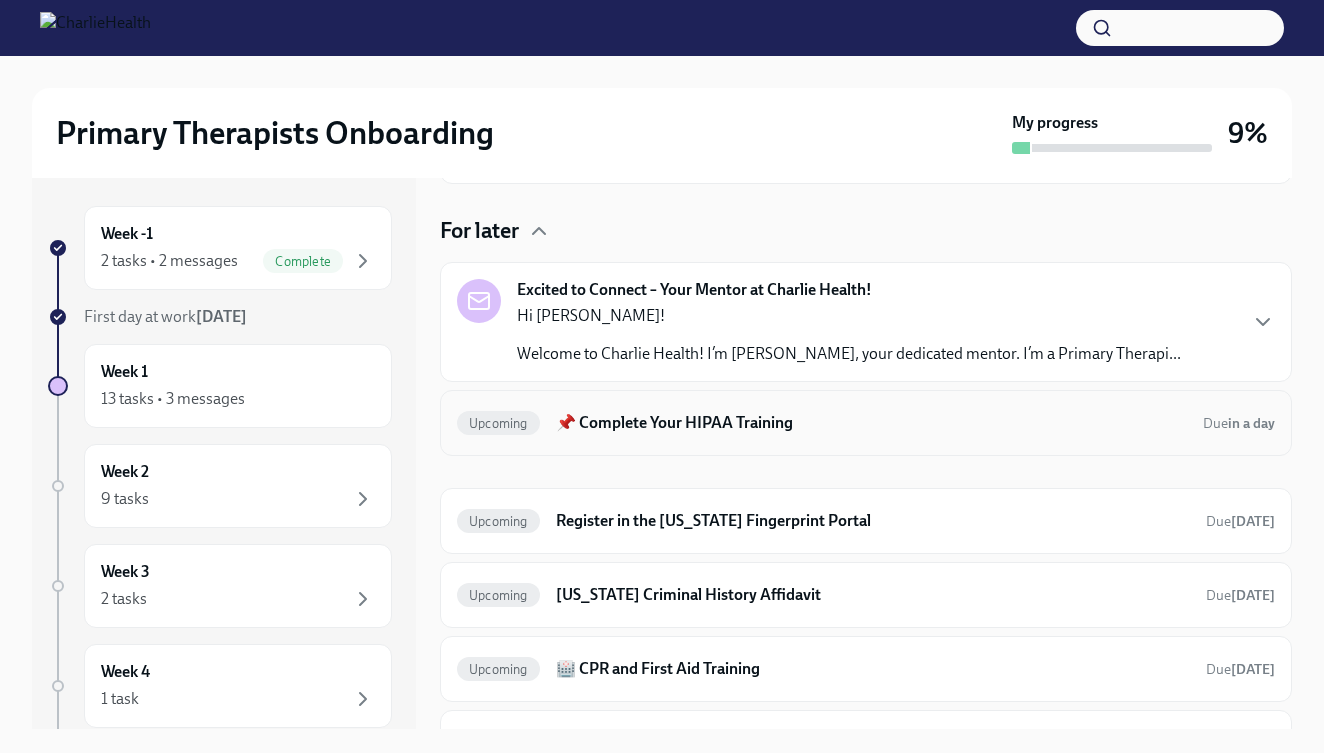 click on "📌 Complete Your HIPAA Training" at bounding box center [871, 423] 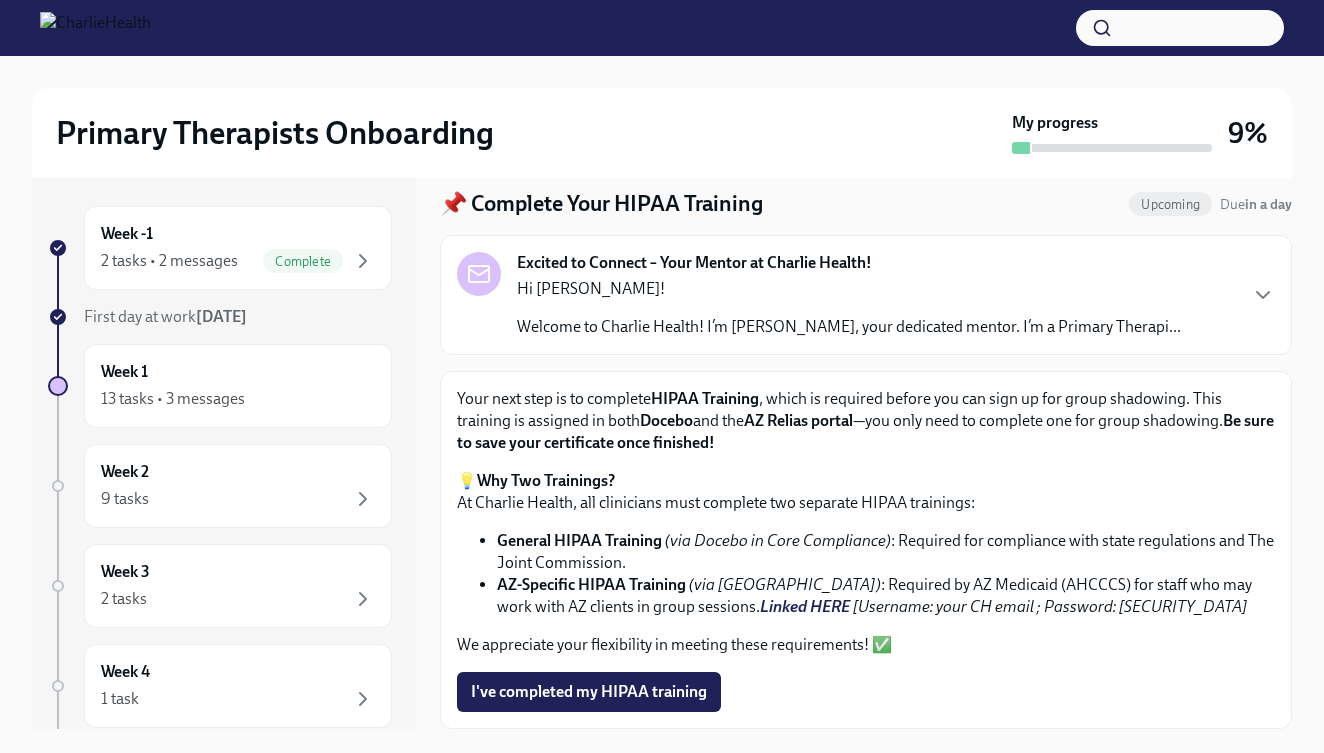 scroll, scrollTop: 57, scrollLeft: 0, axis: vertical 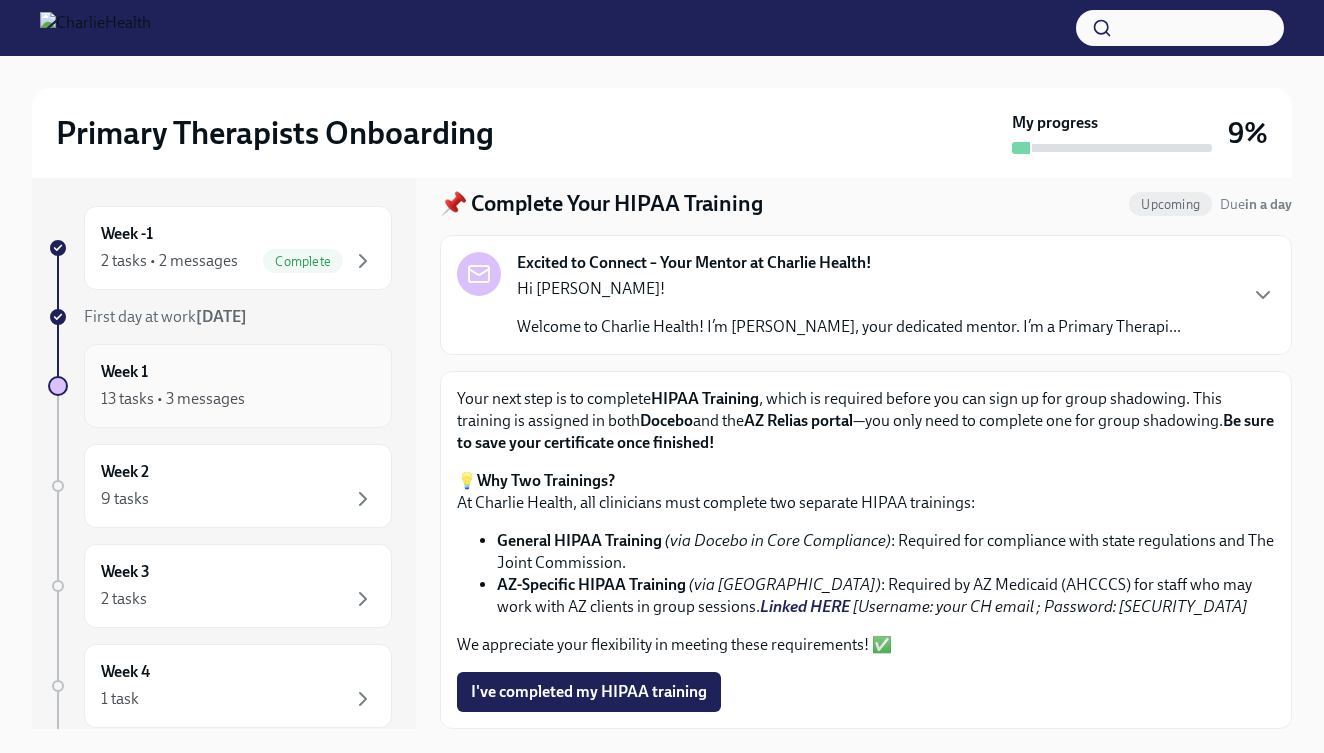 click on "13 tasks • 3 messages" at bounding box center [238, 399] 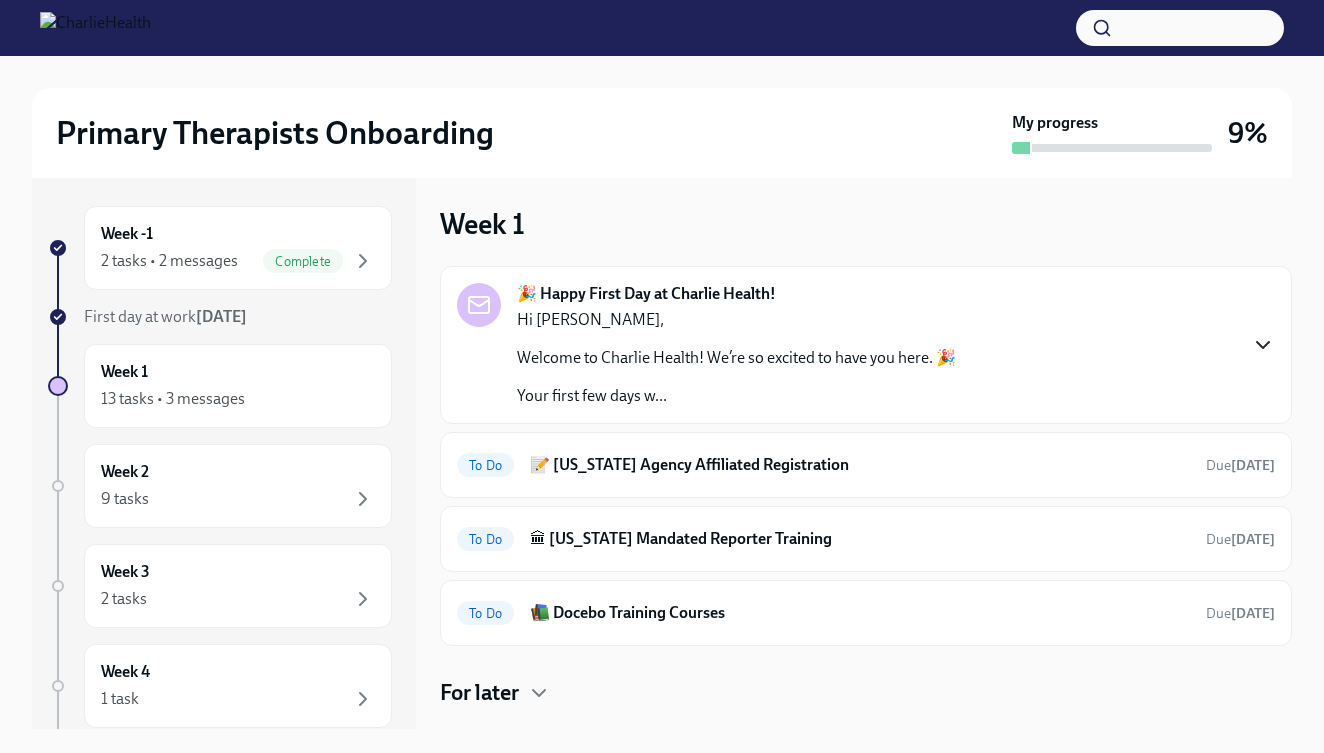 click 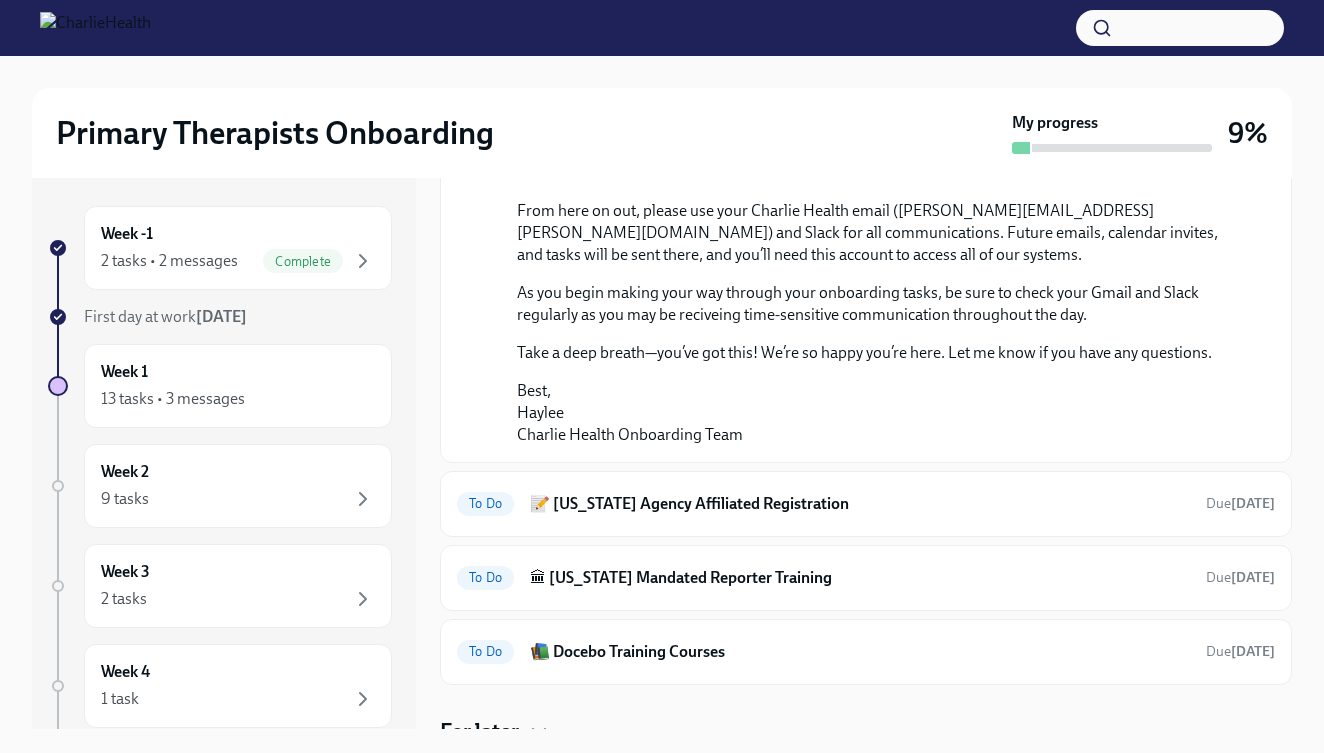 scroll, scrollTop: 970, scrollLeft: 0, axis: vertical 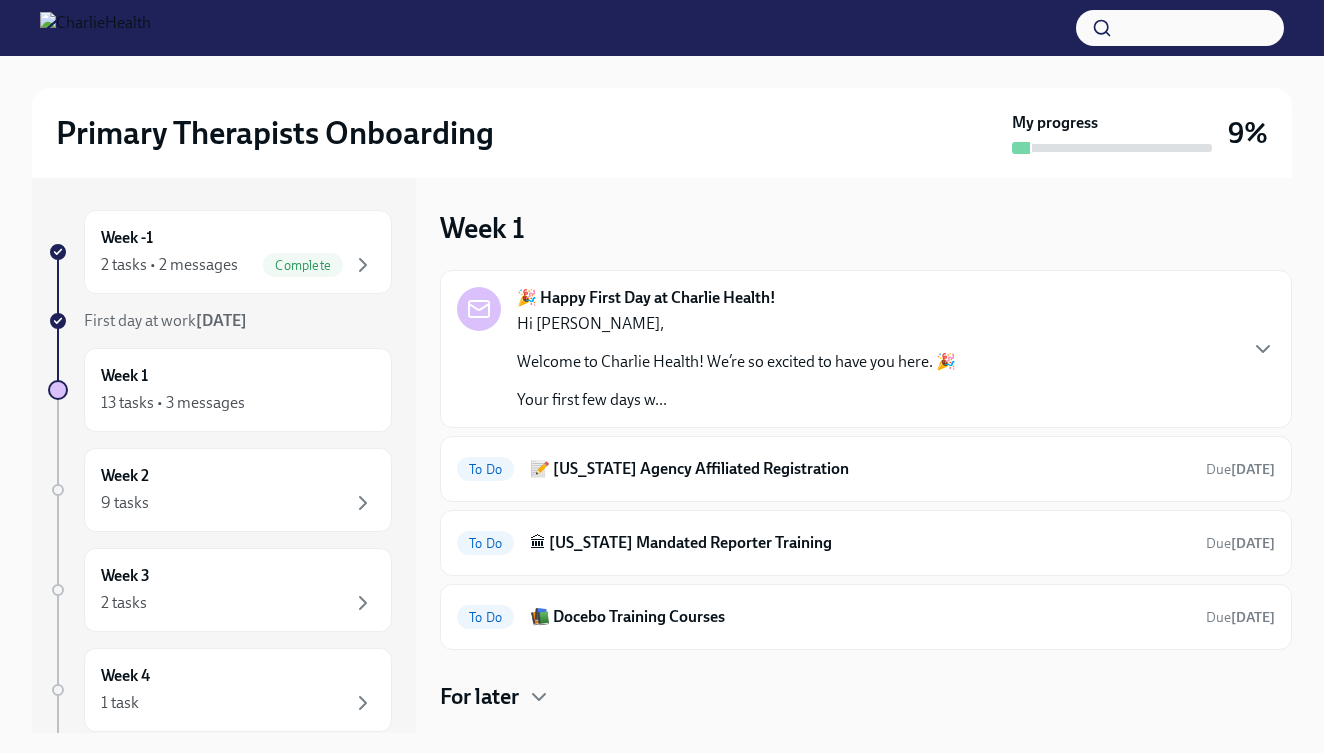 click at bounding box center (58, 390) 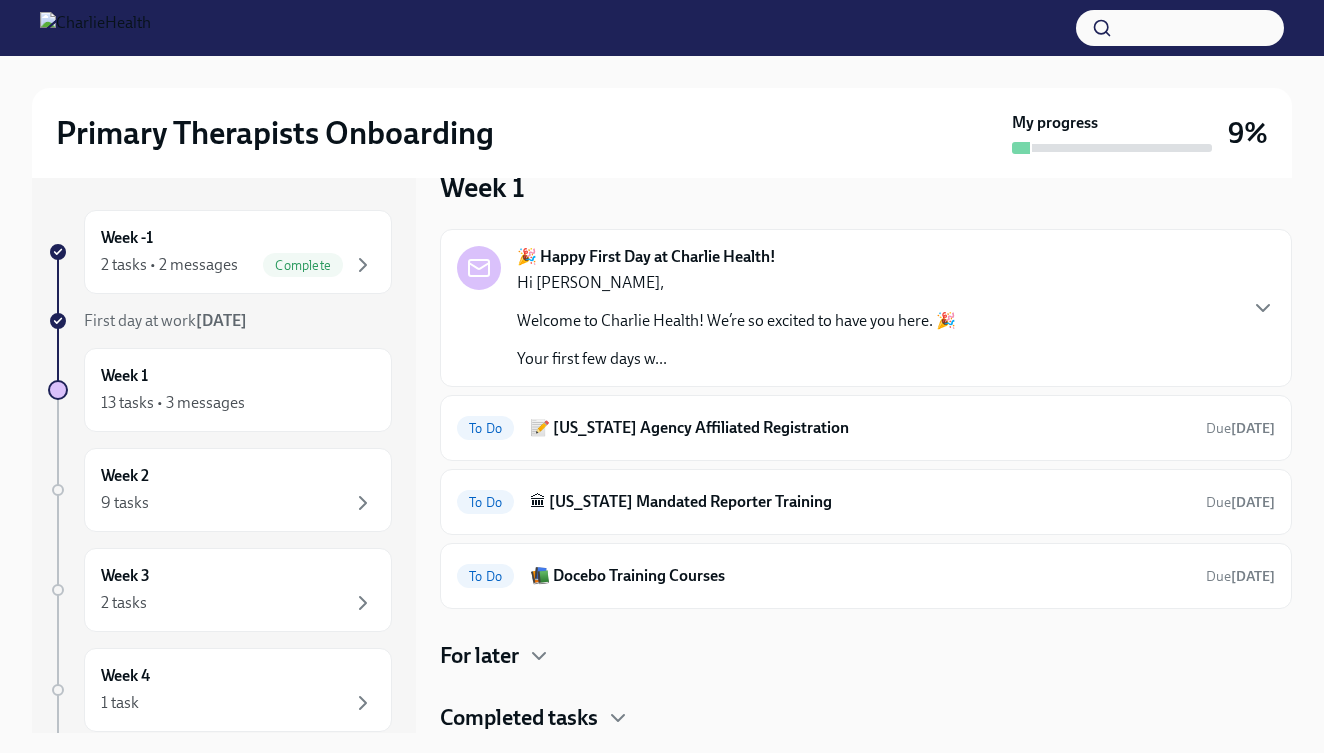 scroll, scrollTop: 41, scrollLeft: 0, axis: vertical 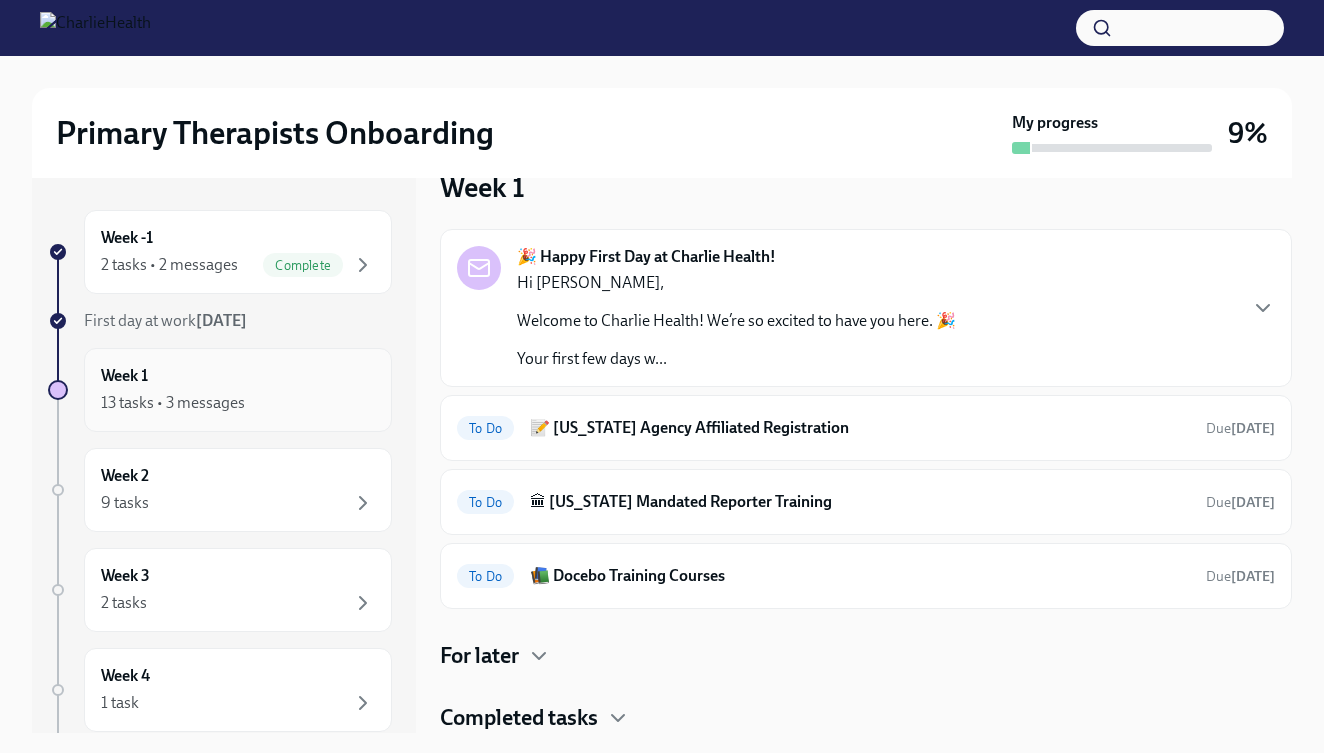 click on "13 tasks • 3 messages" at bounding box center [238, 403] 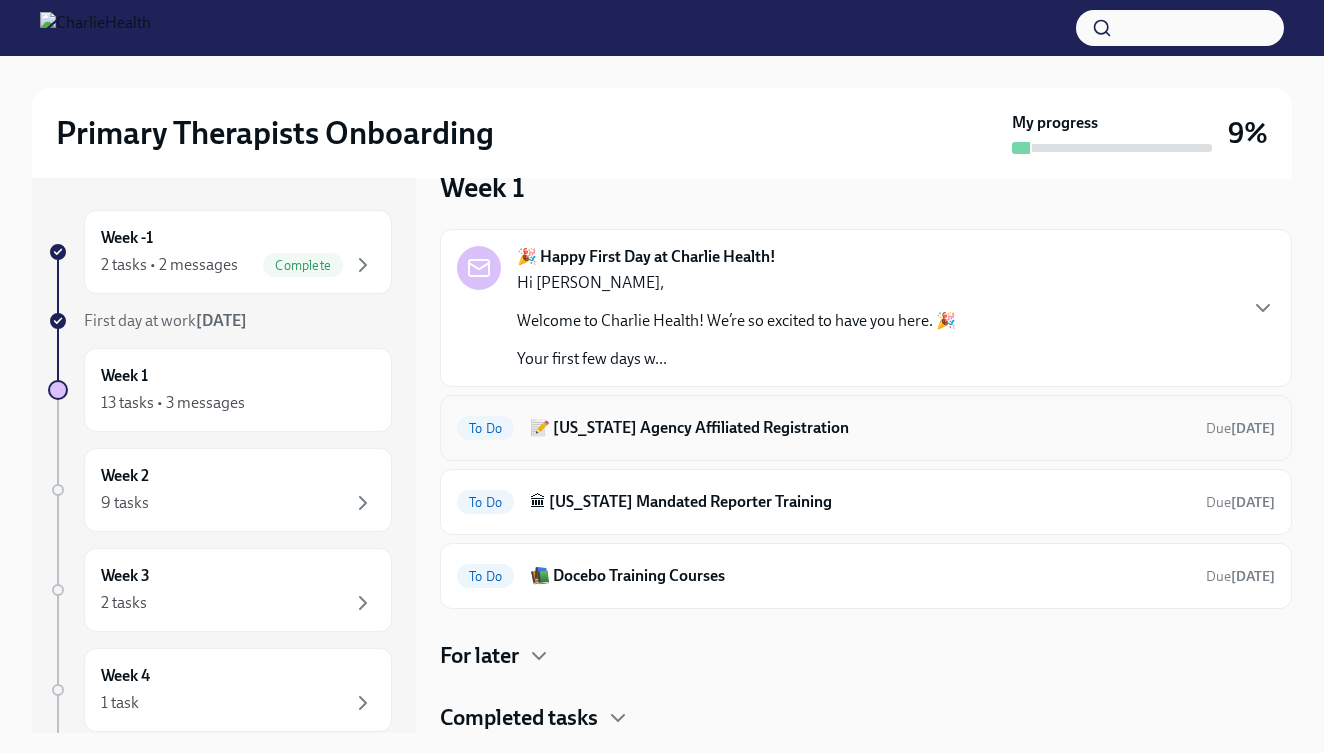 scroll, scrollTop: 41, scrollLeft: 0, axis: vertical 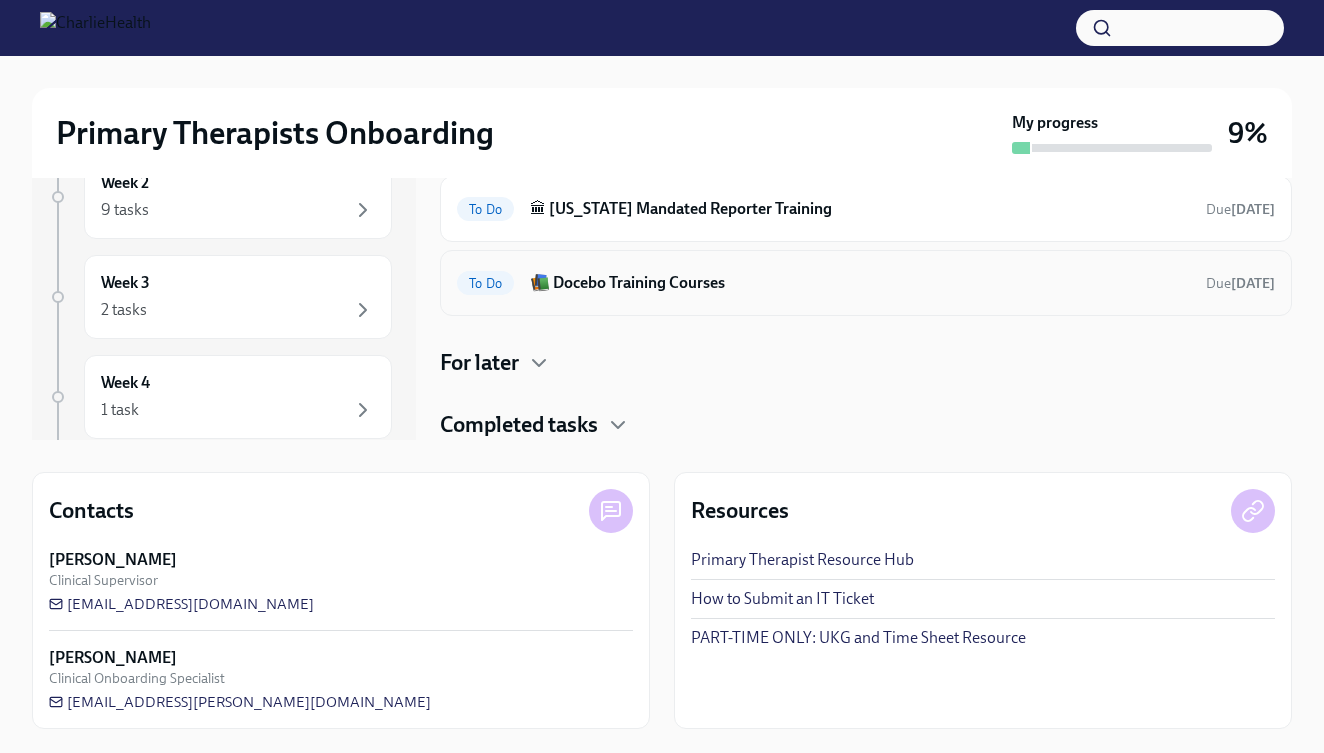 click on "📚 Docebo Training Courses" at bounding box center (860, 283) 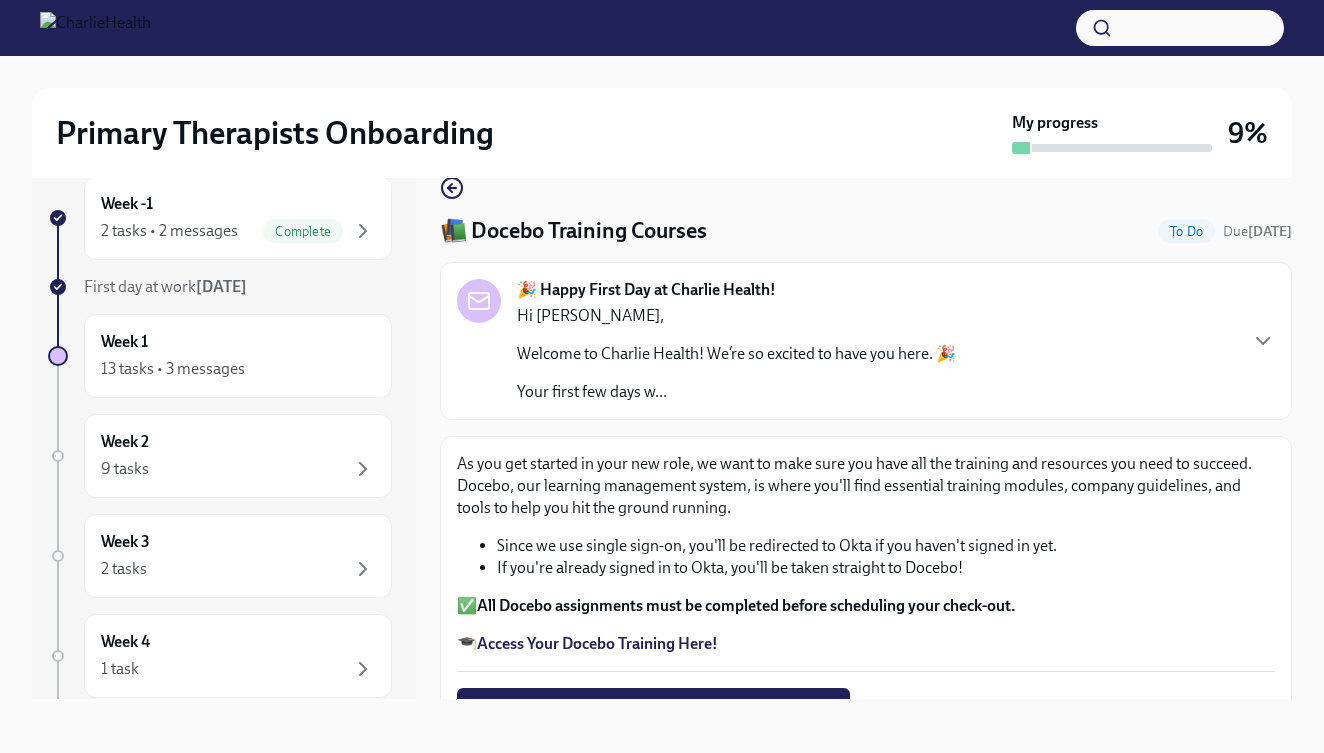 scroll, scrollTop: 0, scrollLeft: 0, axis: both 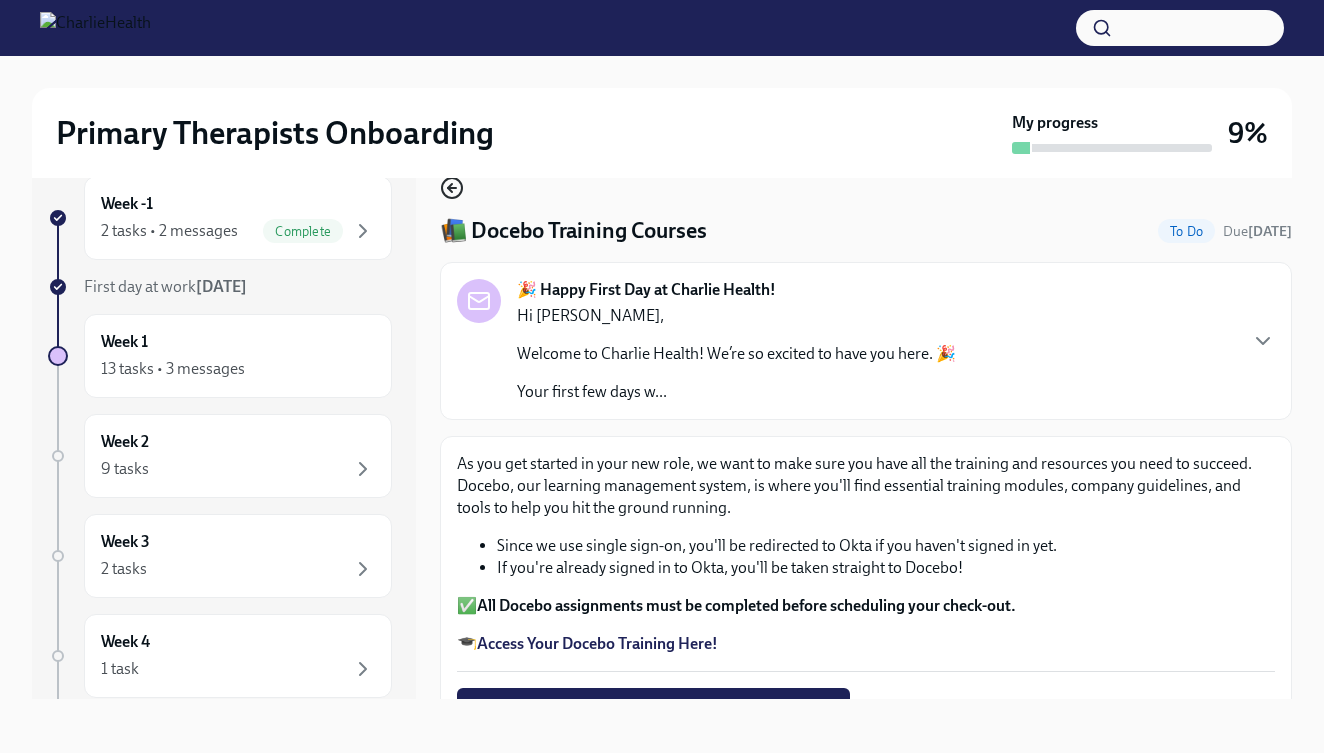 click 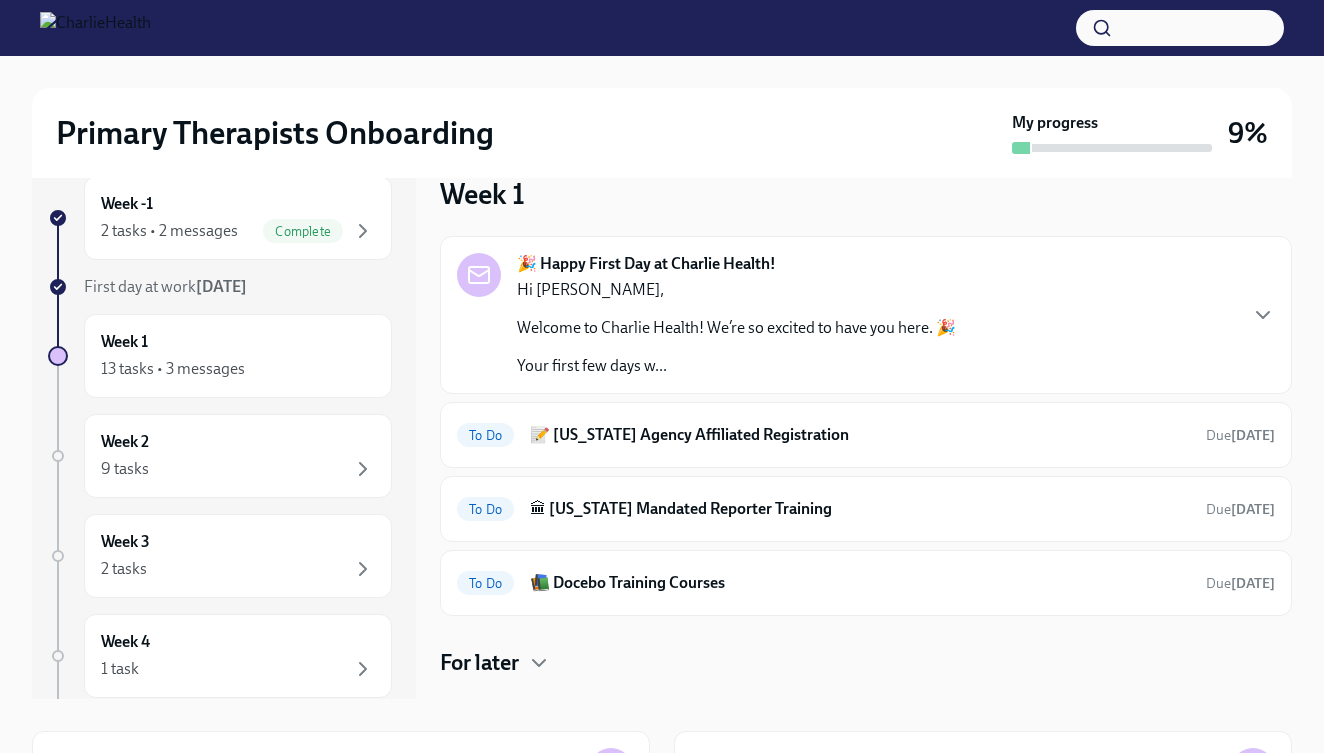 scroll, scrollTop: 2, scrollLeft: 0, axis: vertical 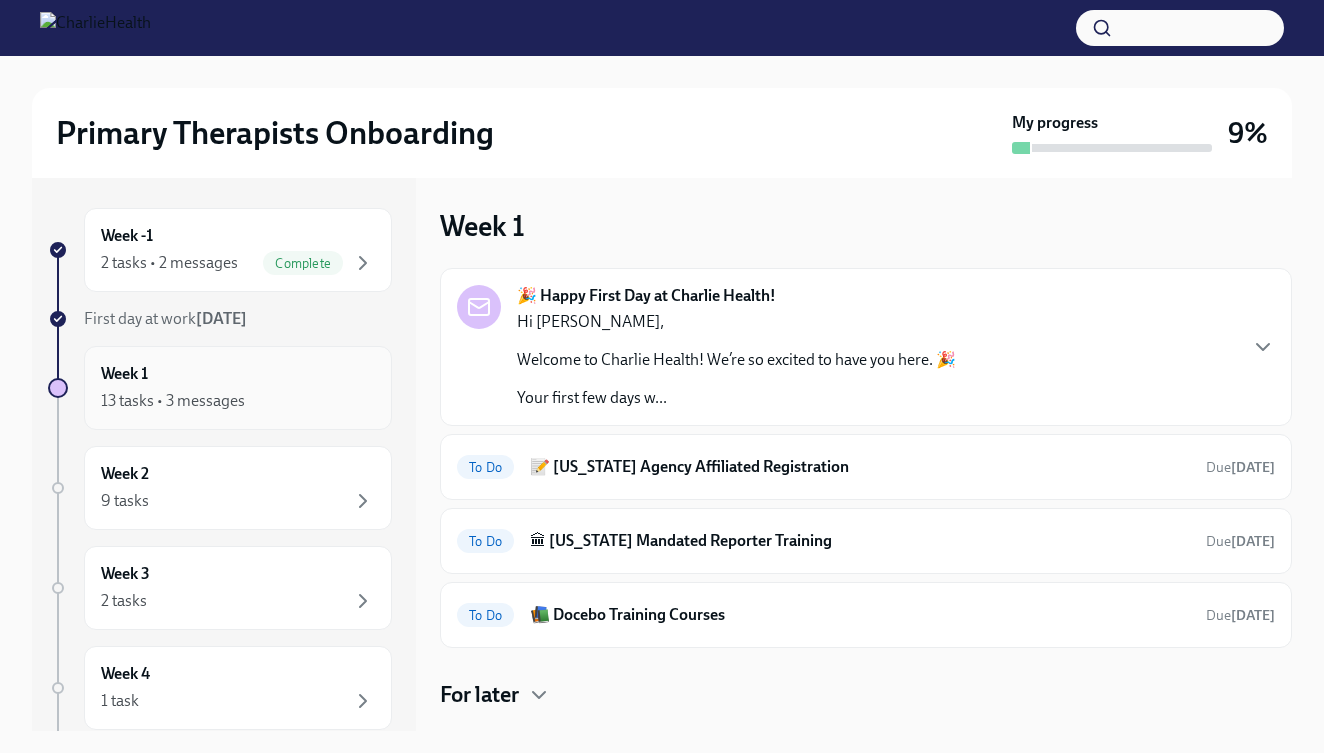 click on "Week 1 13 tasks • 3 messages" at bounding box center (238, 388) 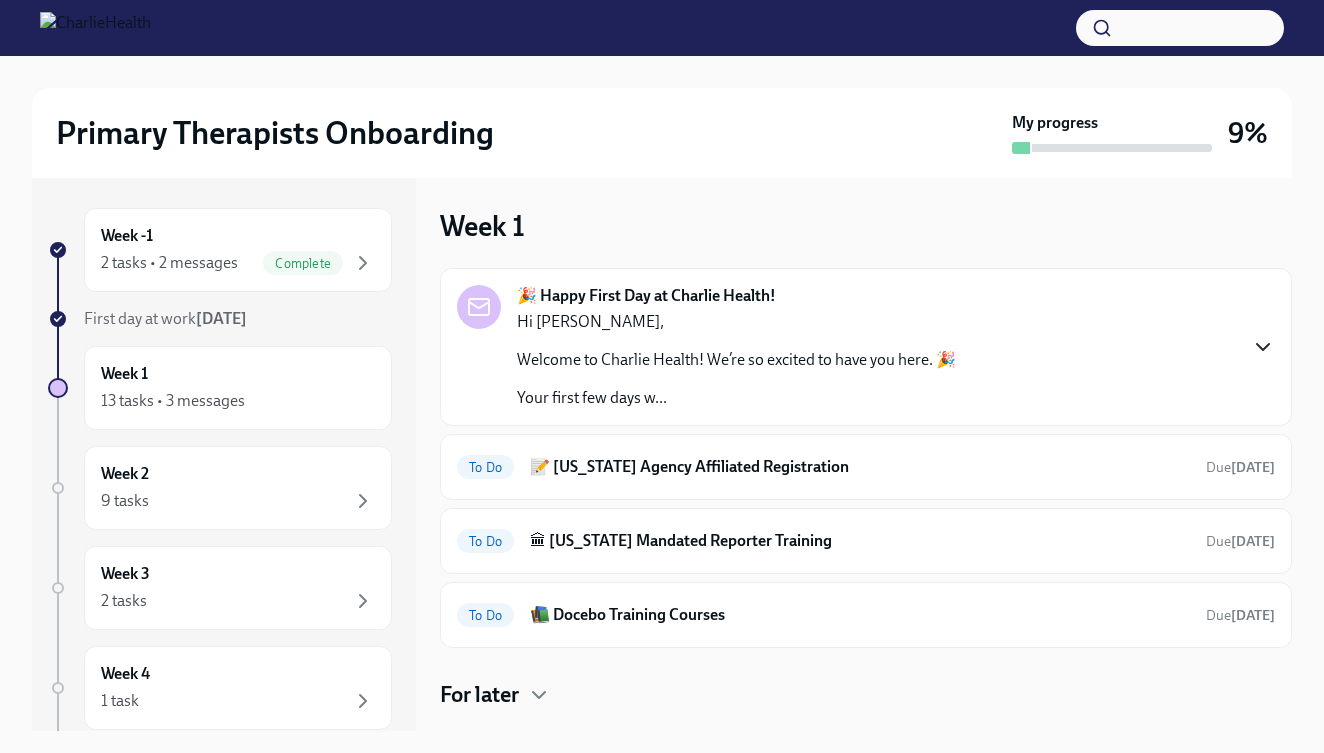 click 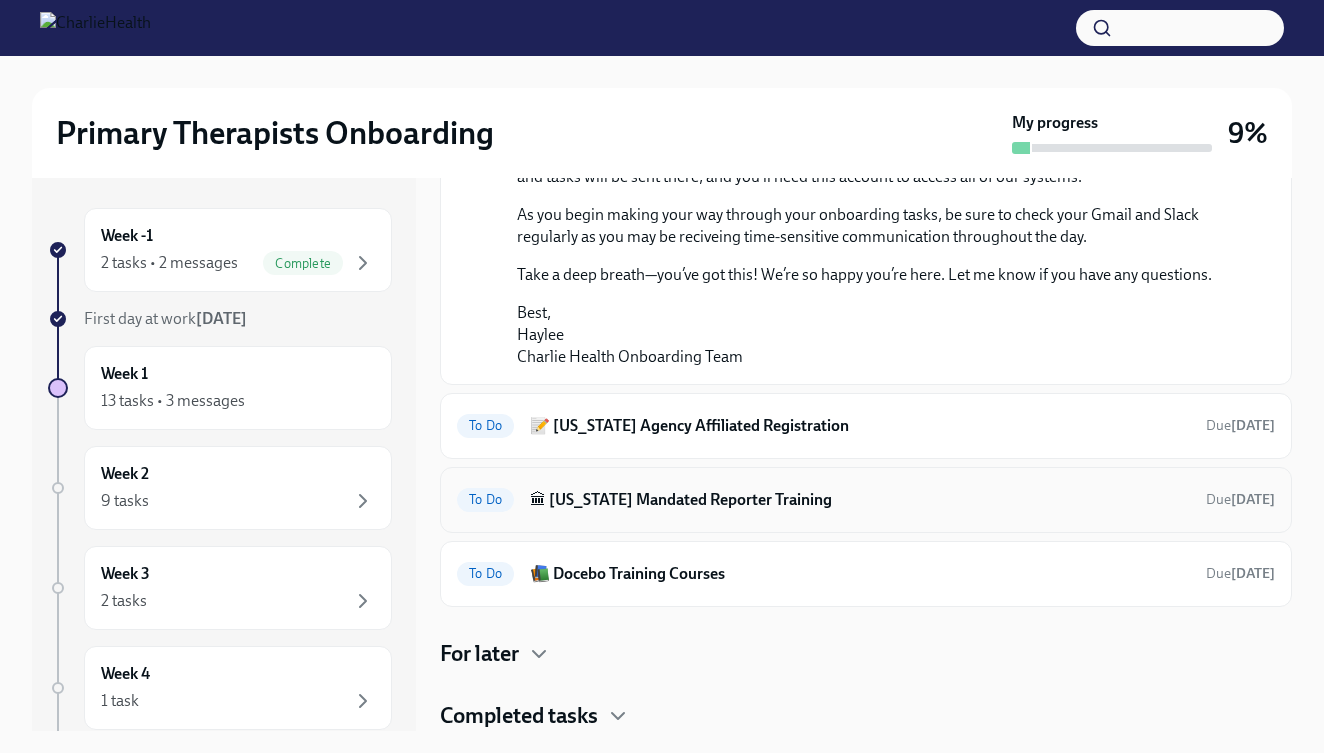 scroll, scrollTop: 1434, scrollLeft: 0, axis: vertical 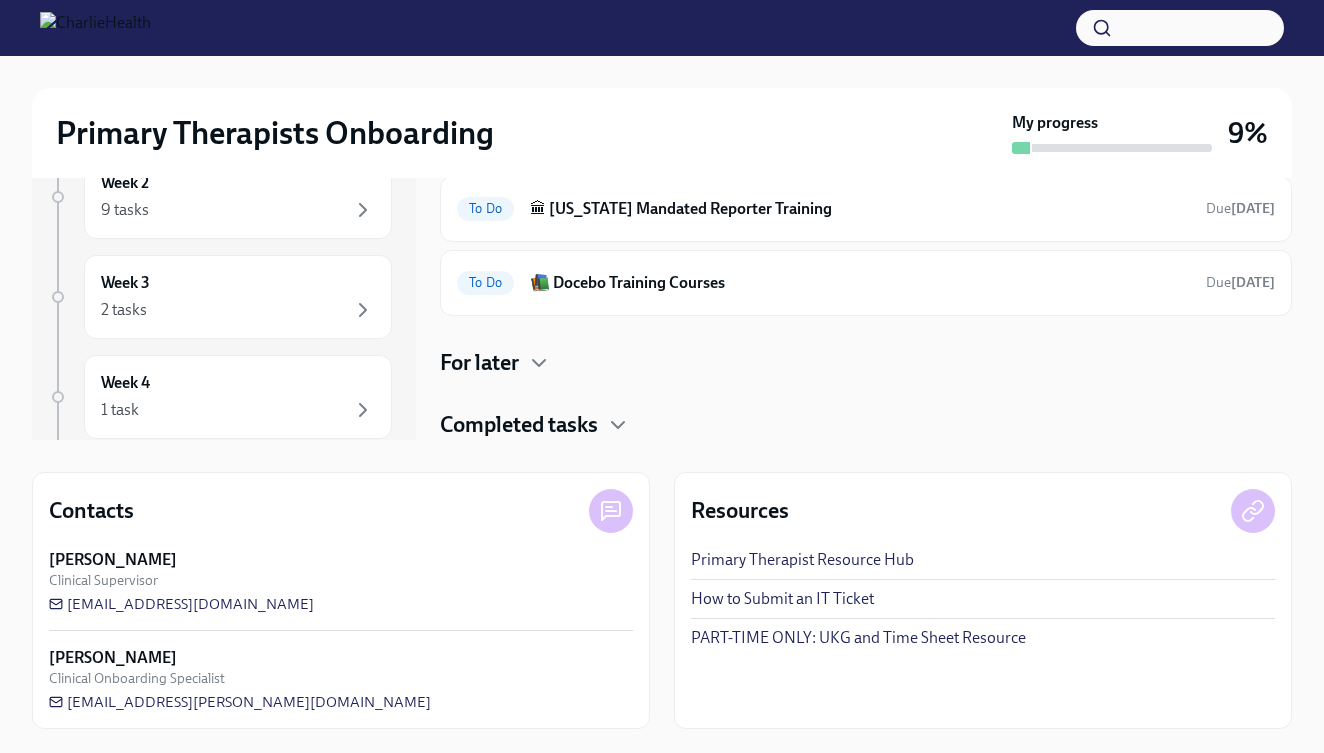 click on "Primary Therapist Resource Hub" at bounding box center [802, 560] 